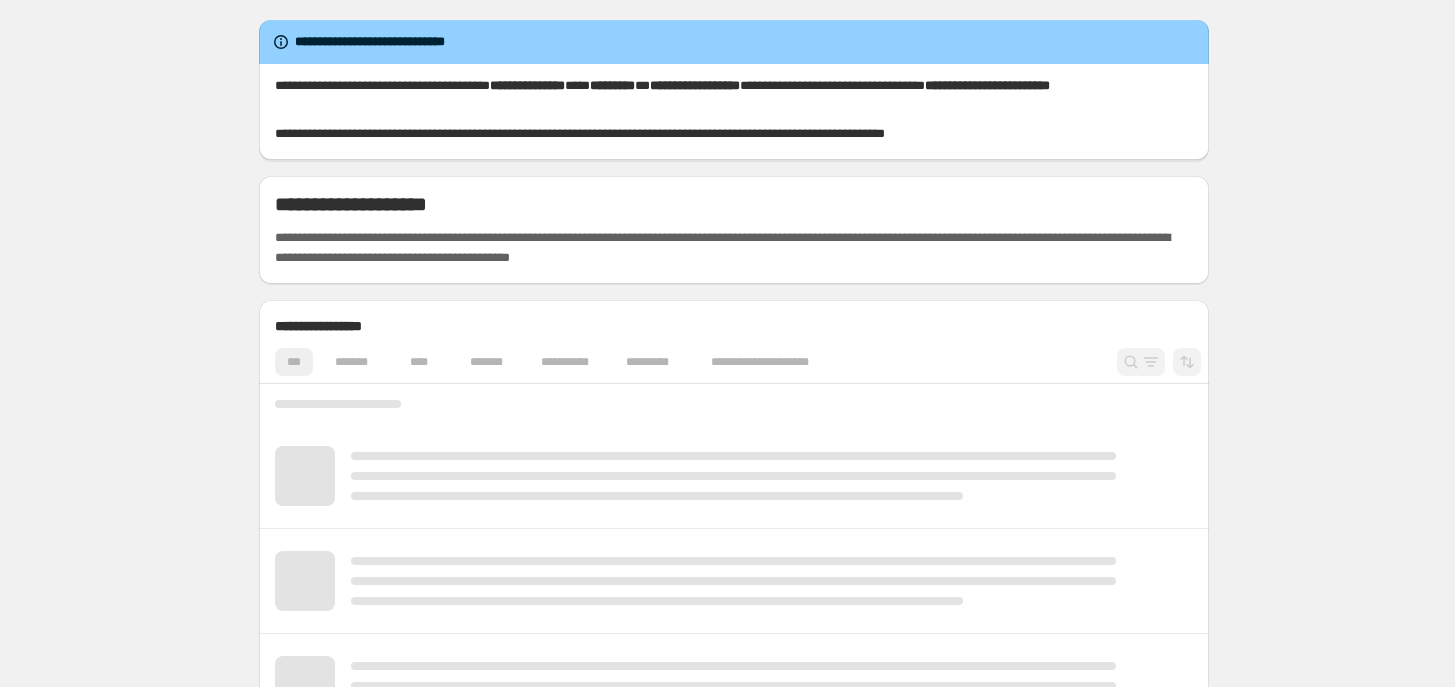 scroll, scrollTop: 0, scrollLeft: 0, axis: both 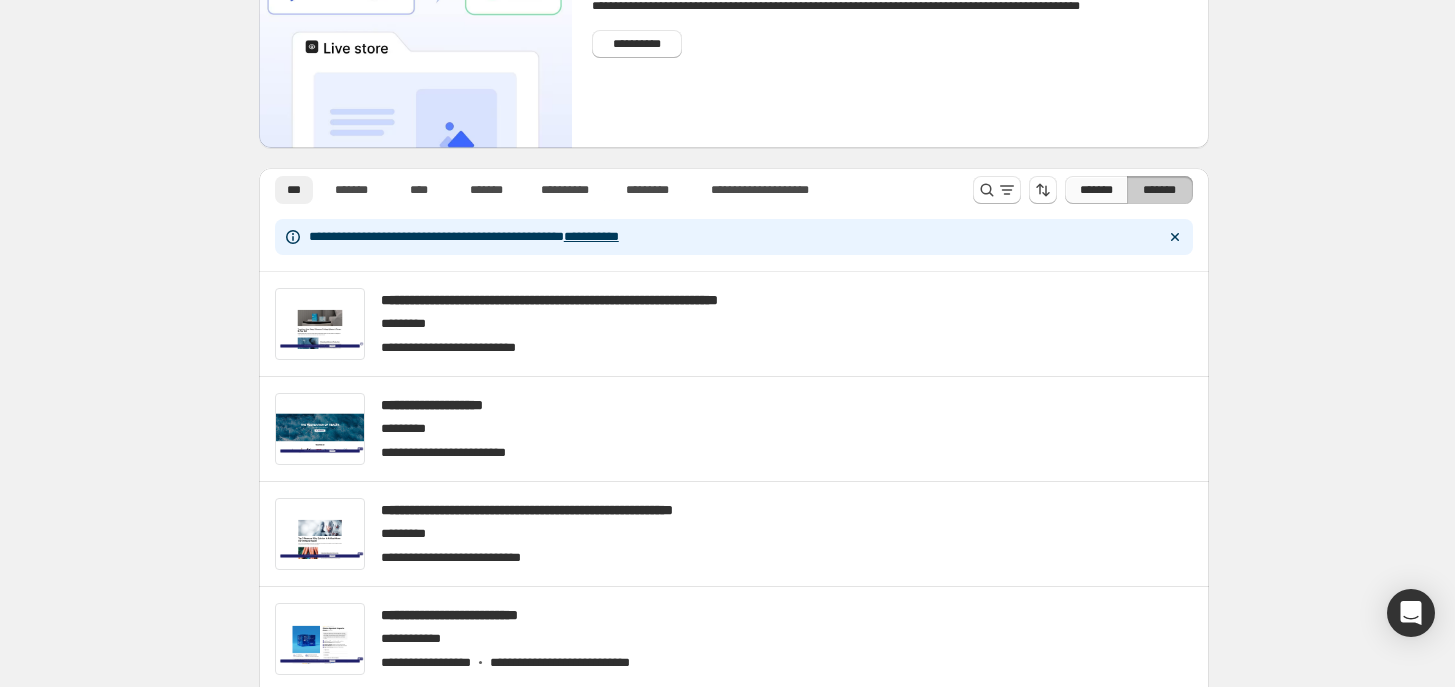 click on "*******" at bounding box center (1096, 190) 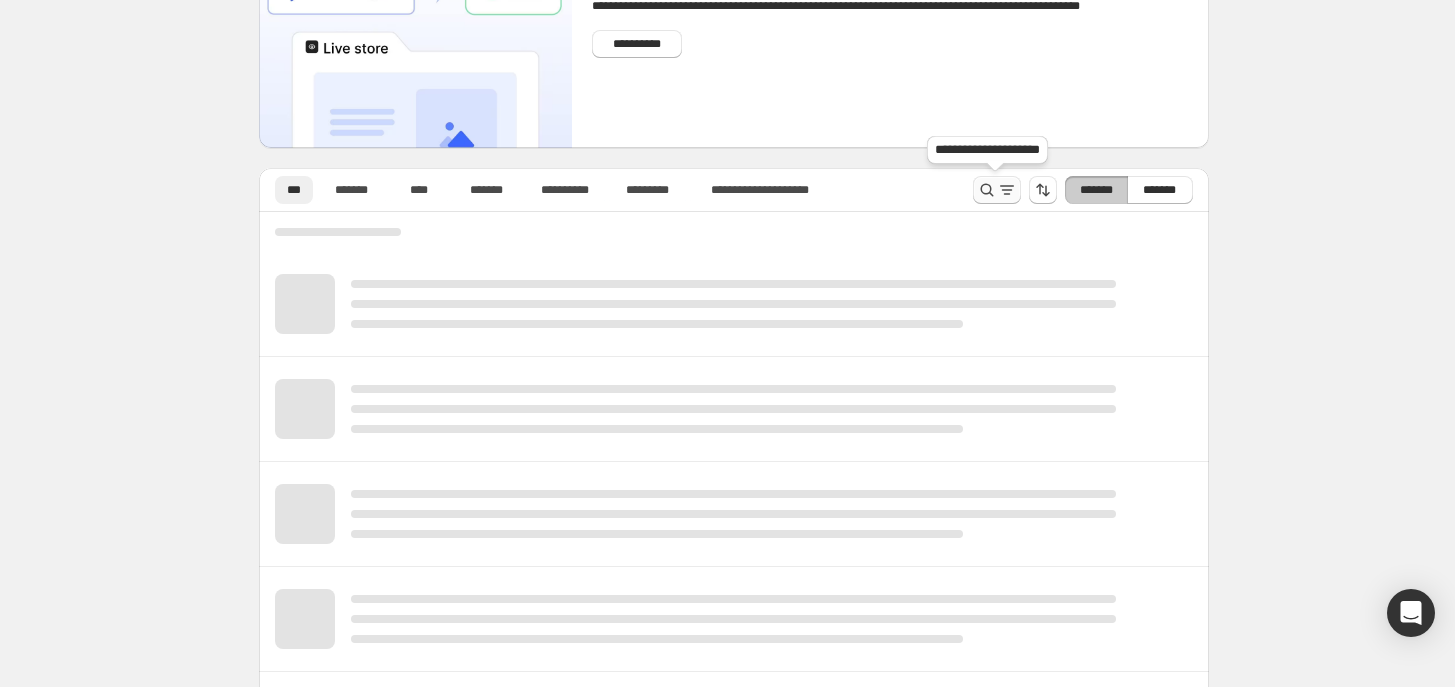 click 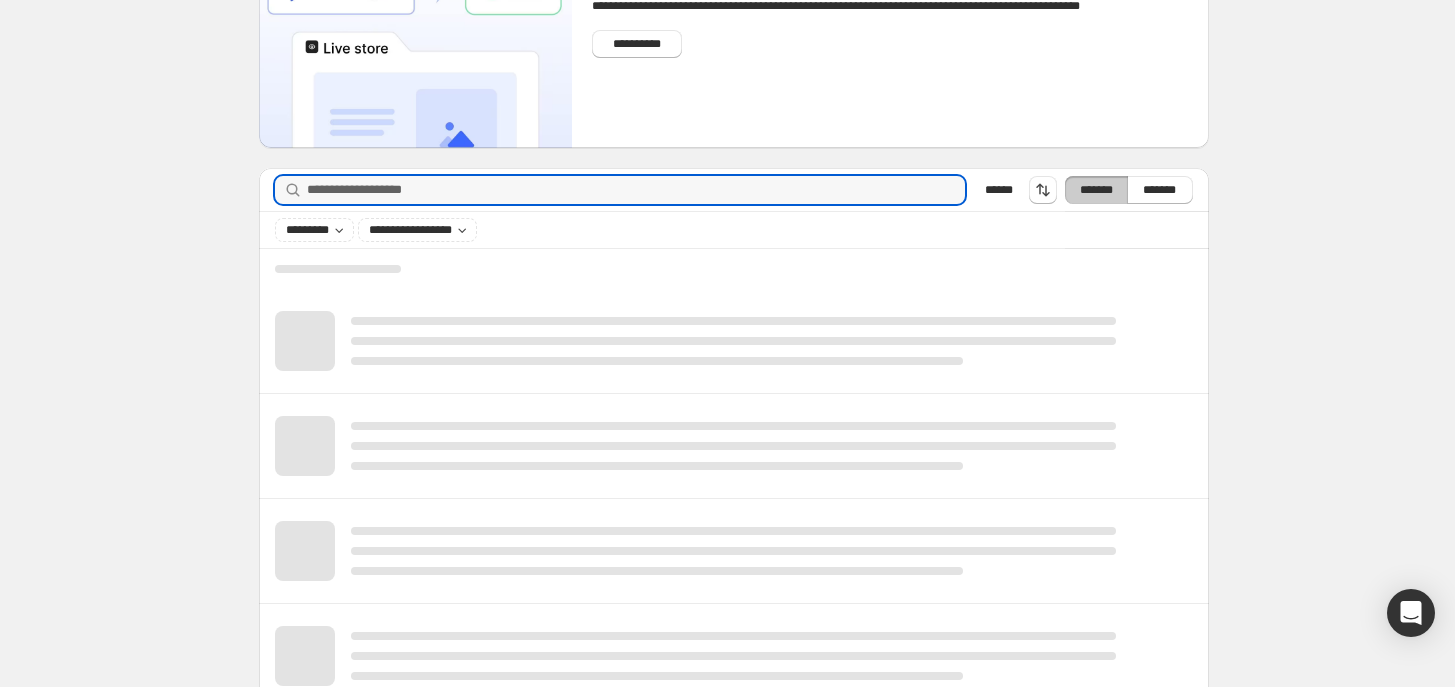 type on "**********" 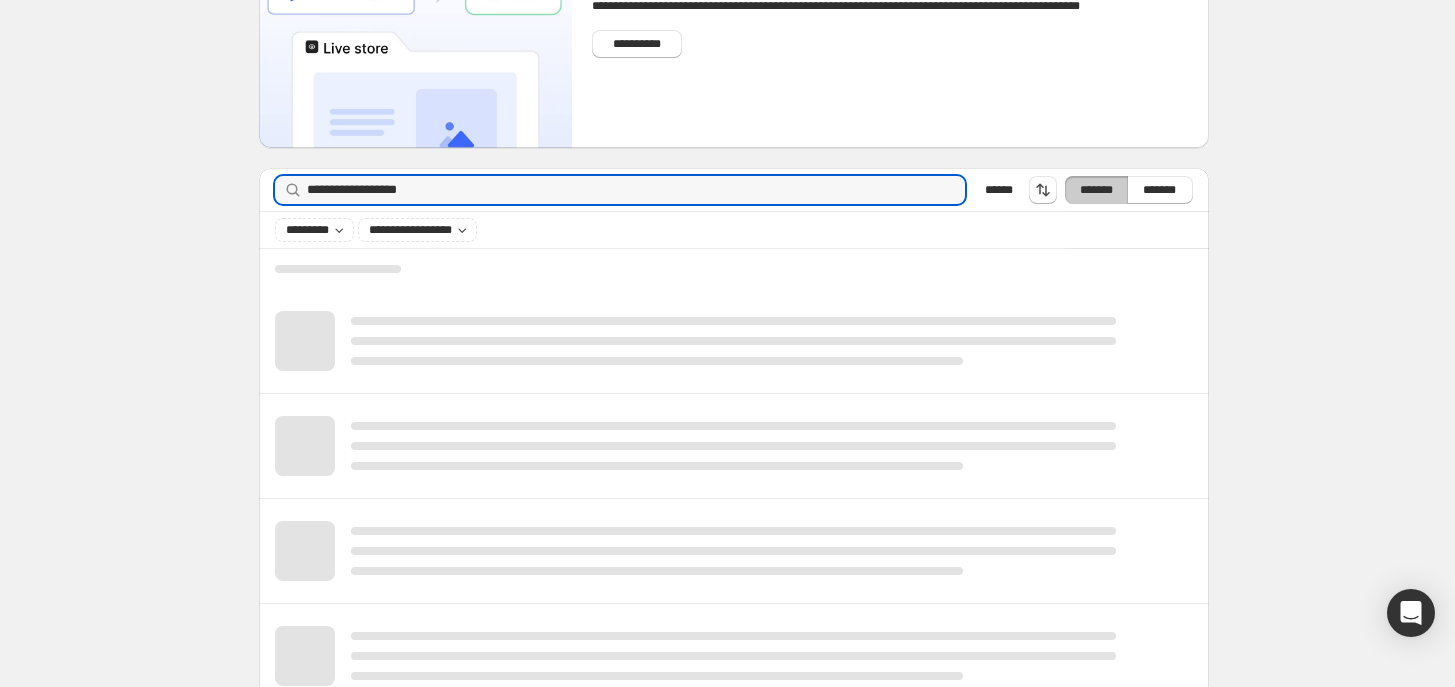 type 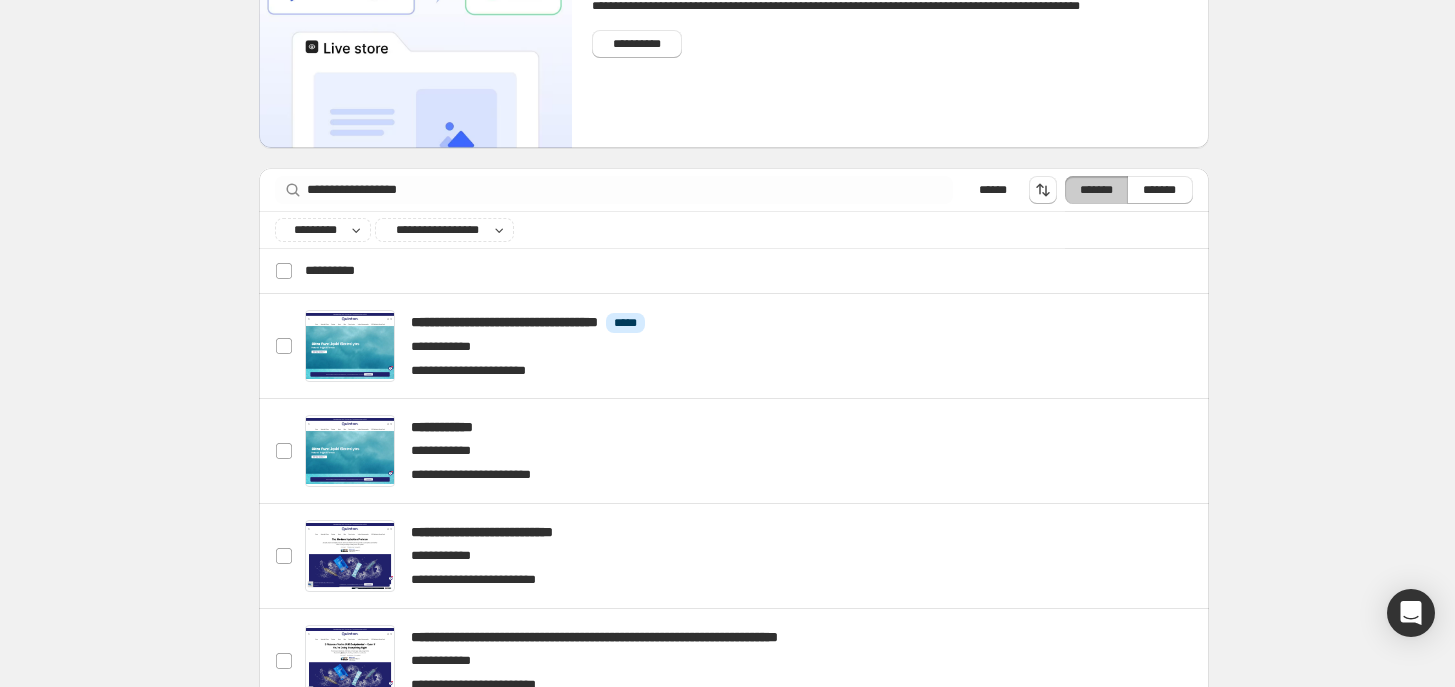 click on "******" at bounding box center [993, 190] 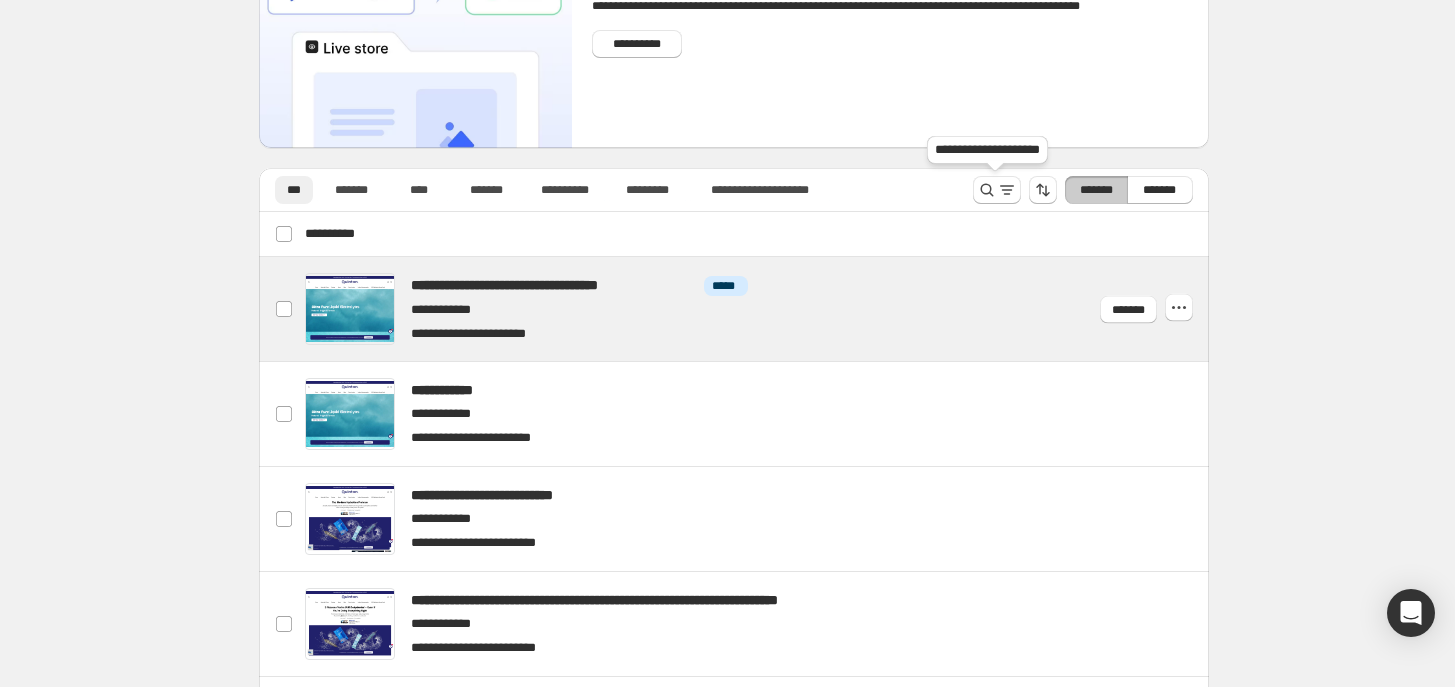 click on "**********" at bounding box center [734, 1292] 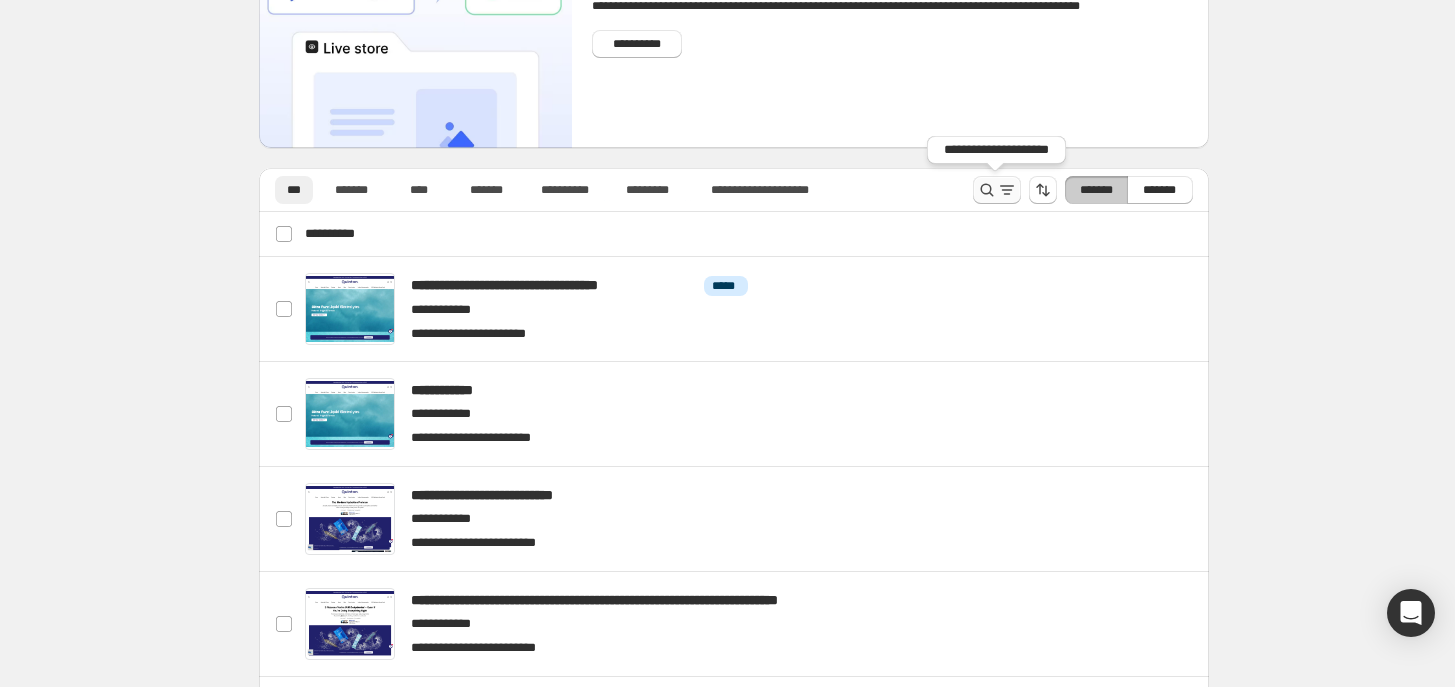 click 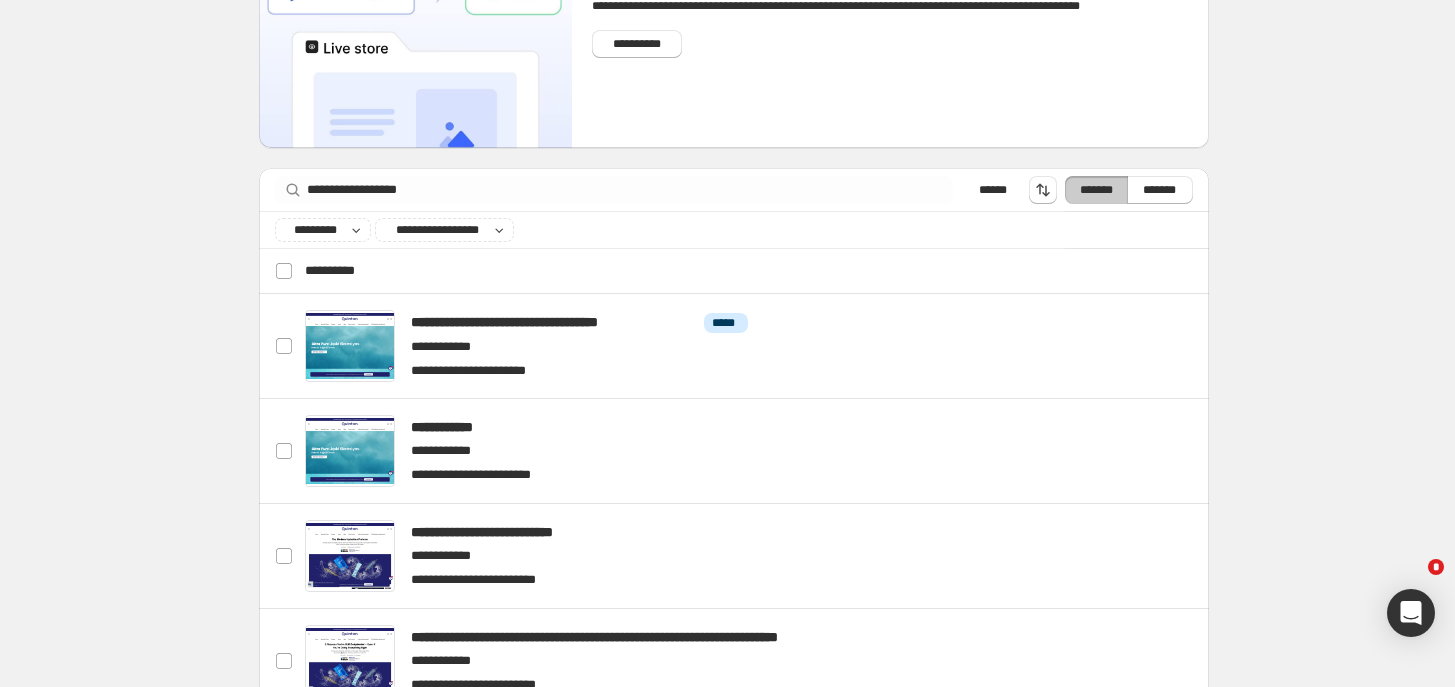 drag, startPoint x: 980, startPoint y: 191, endPoint x: 248, endPoint y: 273, distance: 736.57855 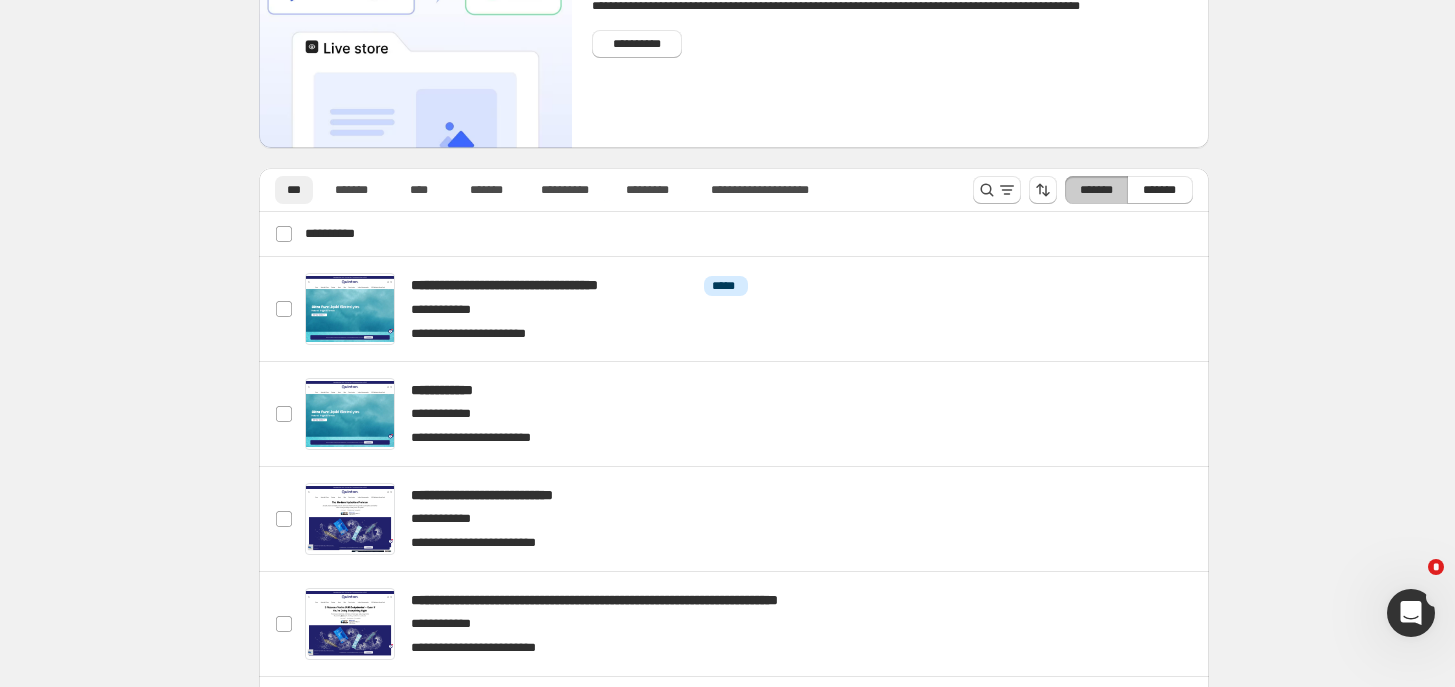 scroll, scrollTop: 0, scrollLeft: 0, axis: both 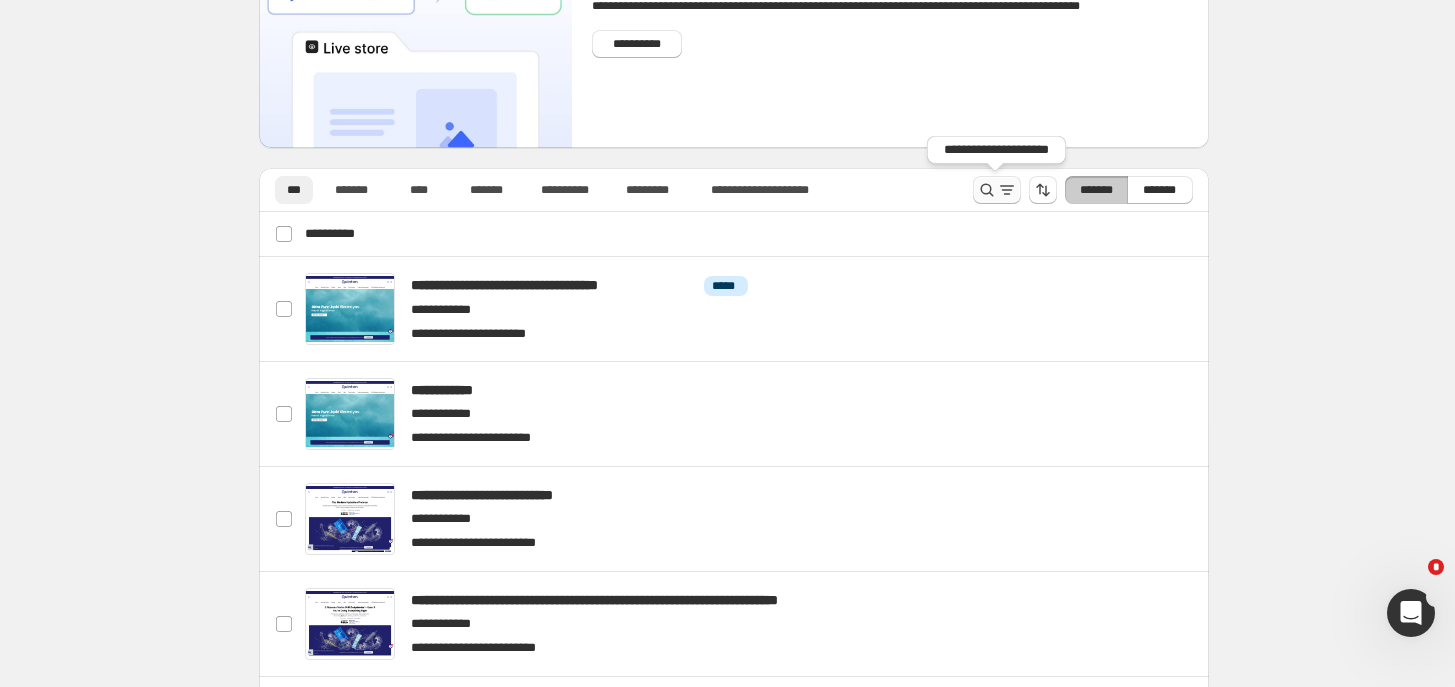 click 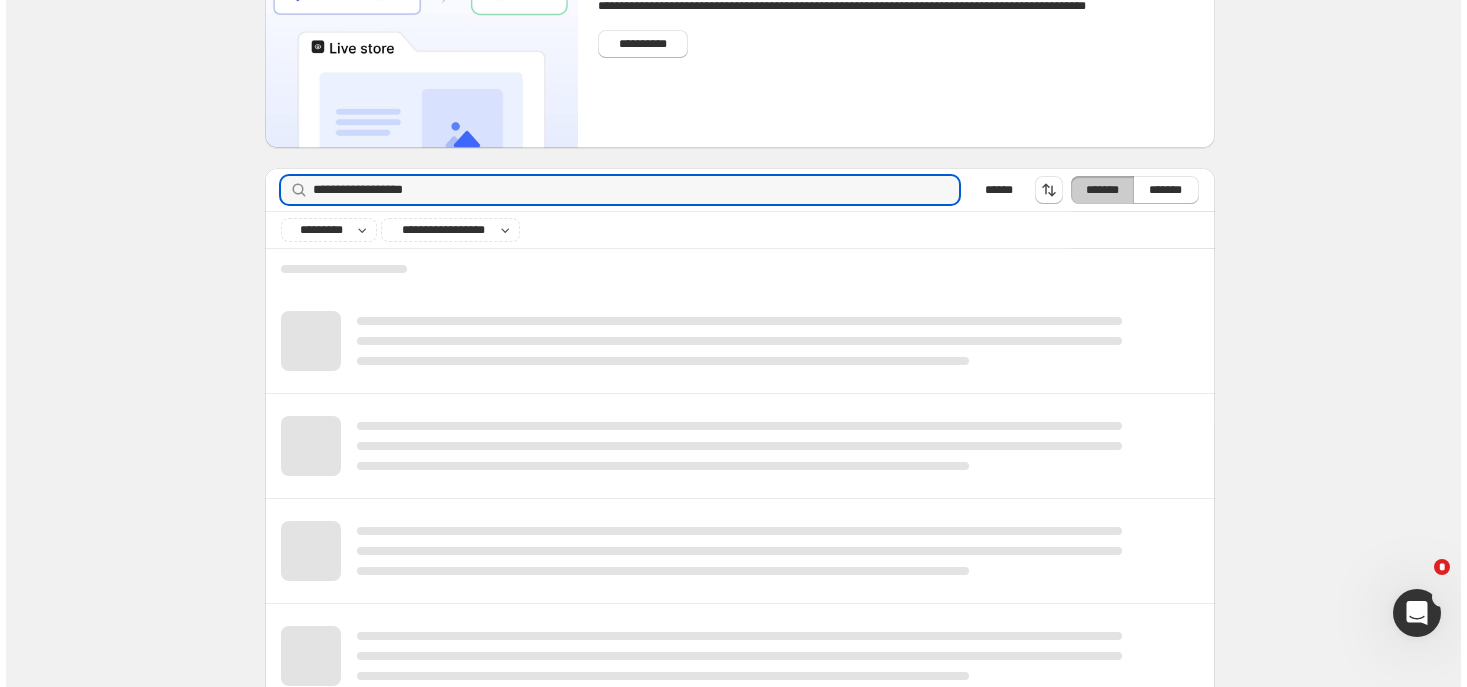 scroll, scrollTop: 0, scrollLeft: 0, axis: both 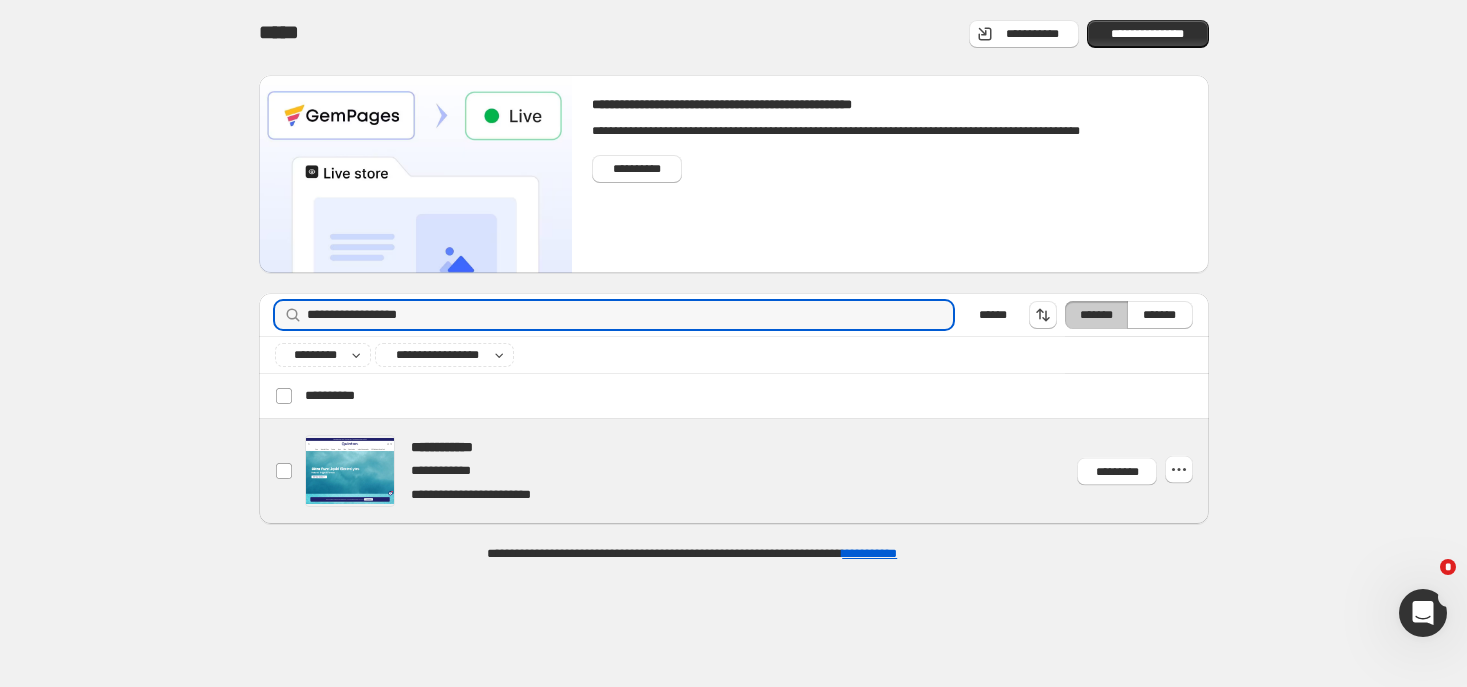 type on "**********" 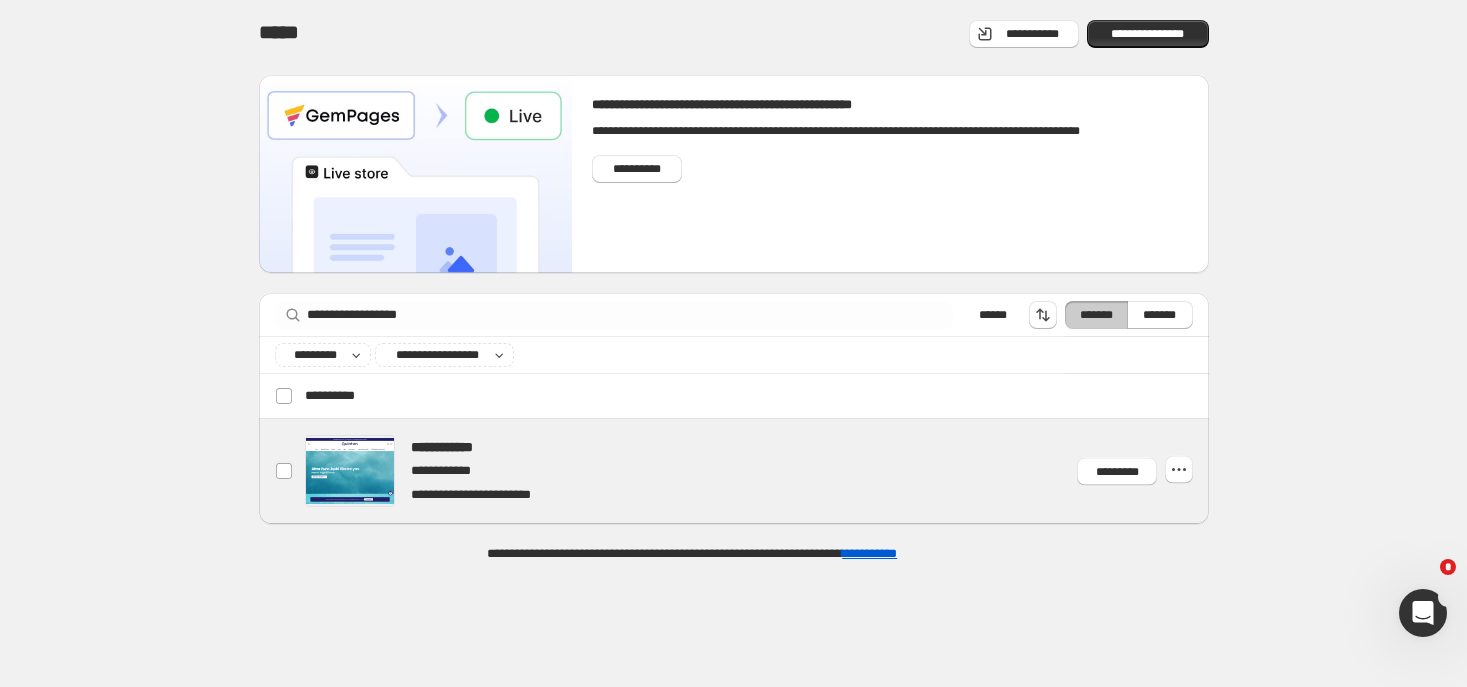 click at bounding box center (757, 471) 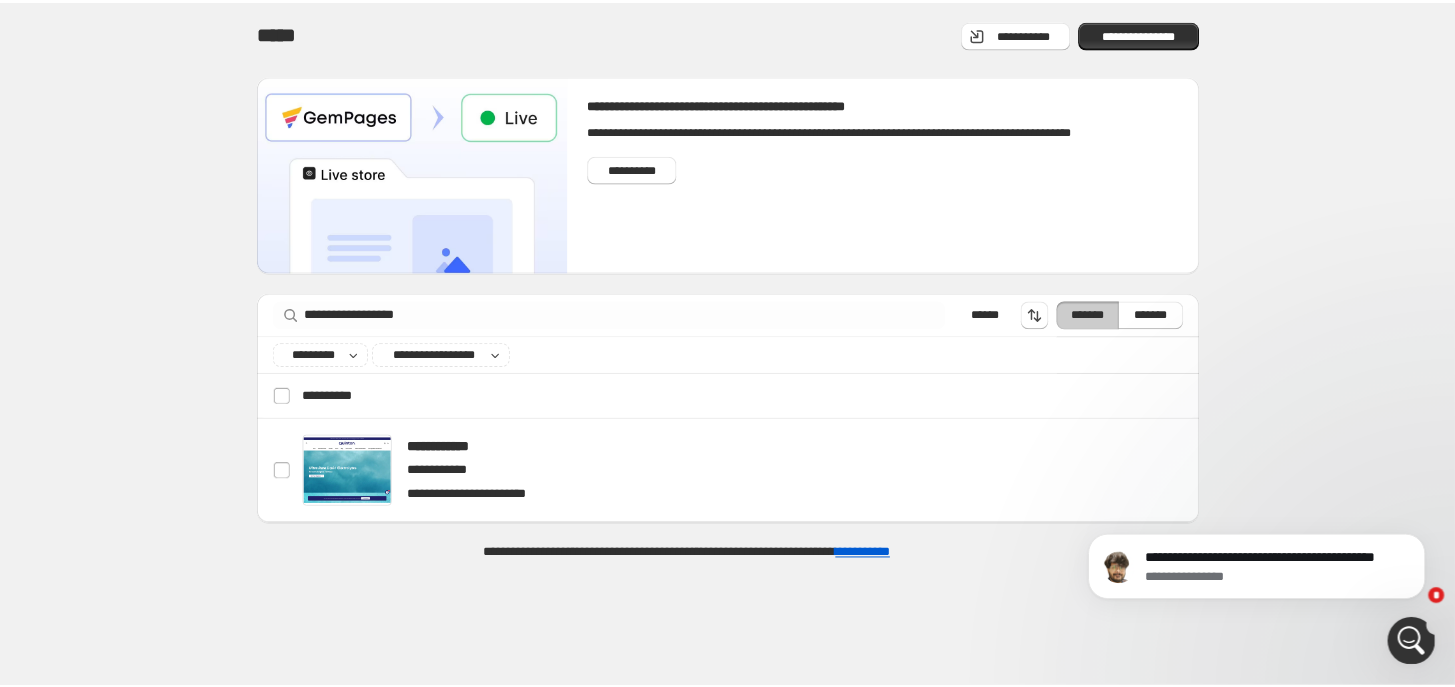 scroll, scrollTop: 0, scrollLeft: 0, axis: both 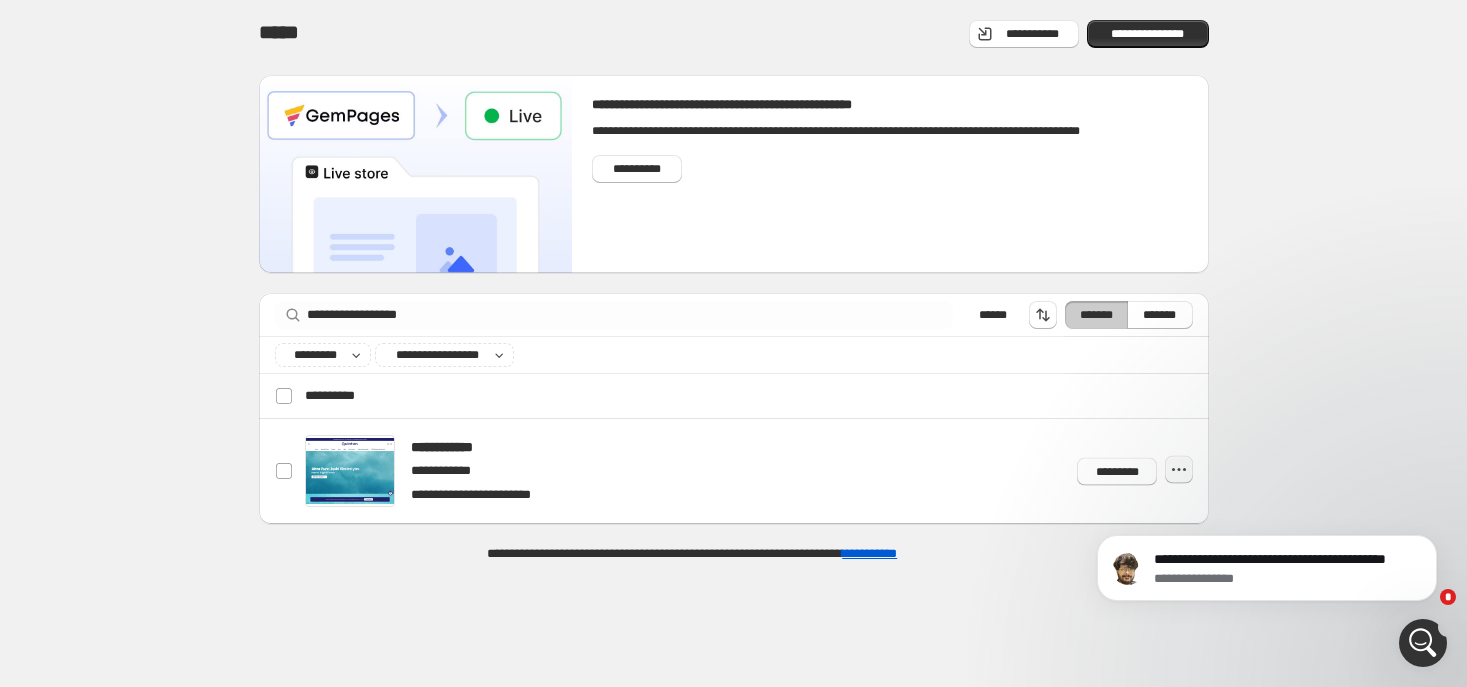 click 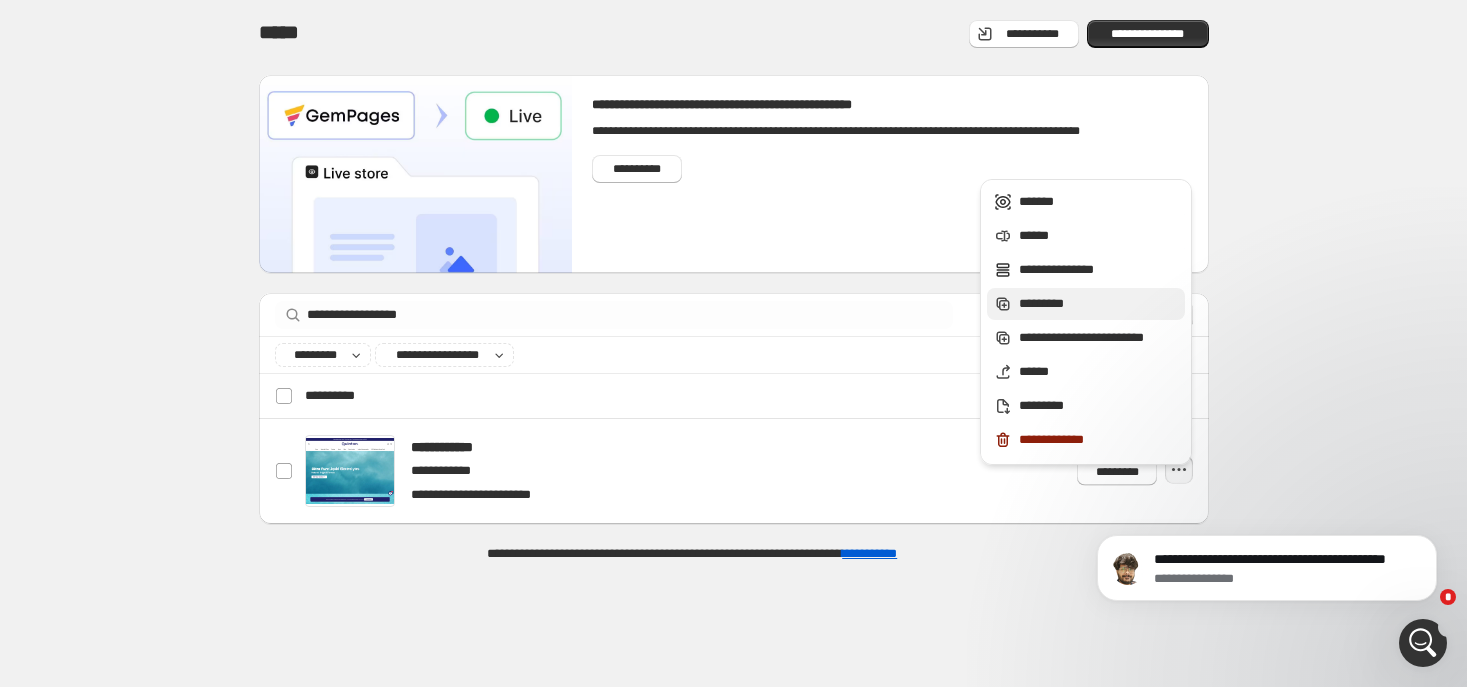 click on "*********" at bounding box center [1099, 304] 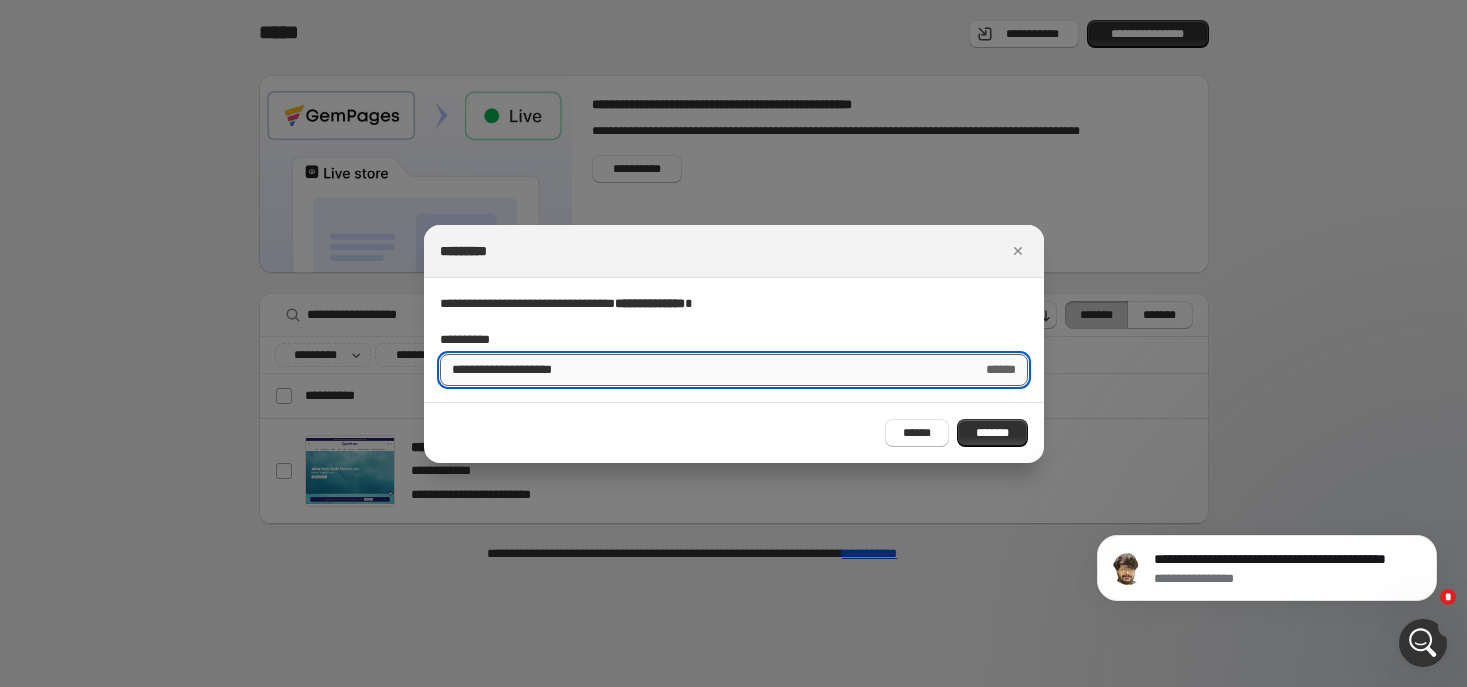 click on "**********" at bounding box center (703, 370) 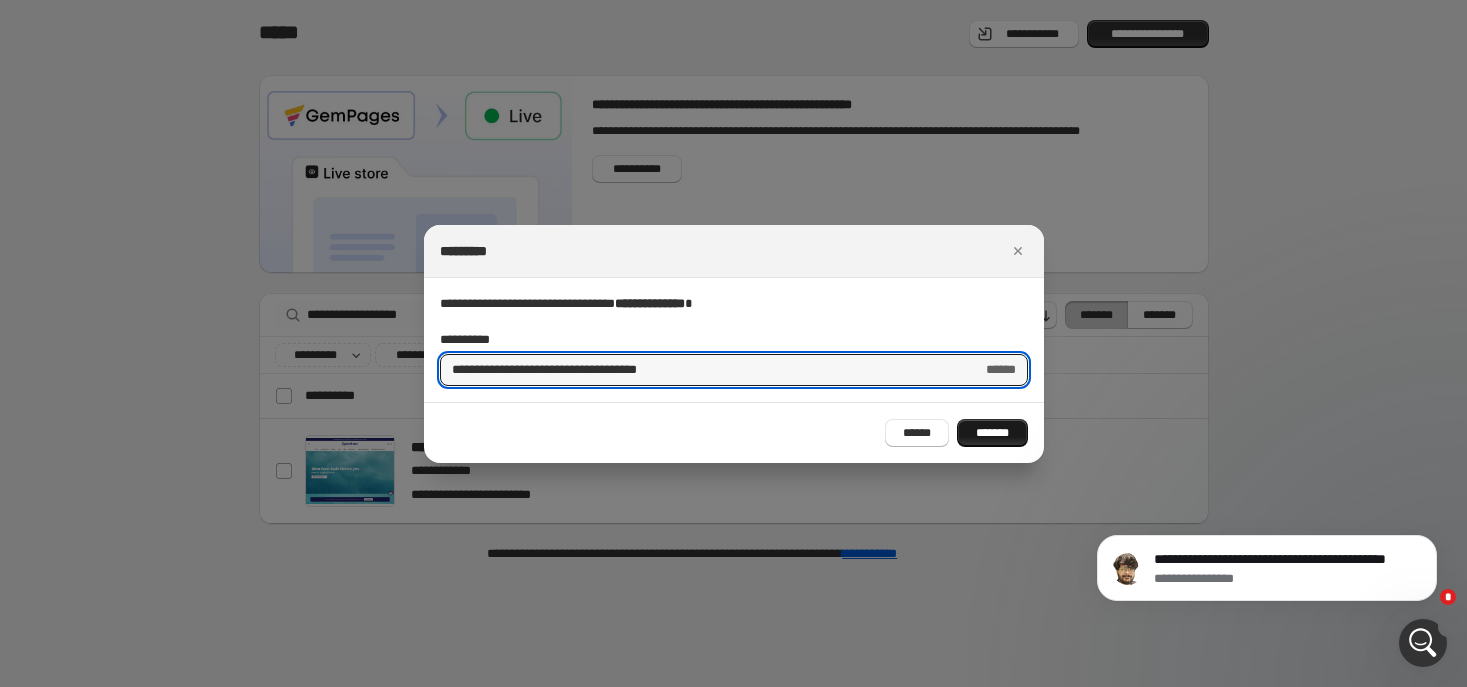 type on "**********" 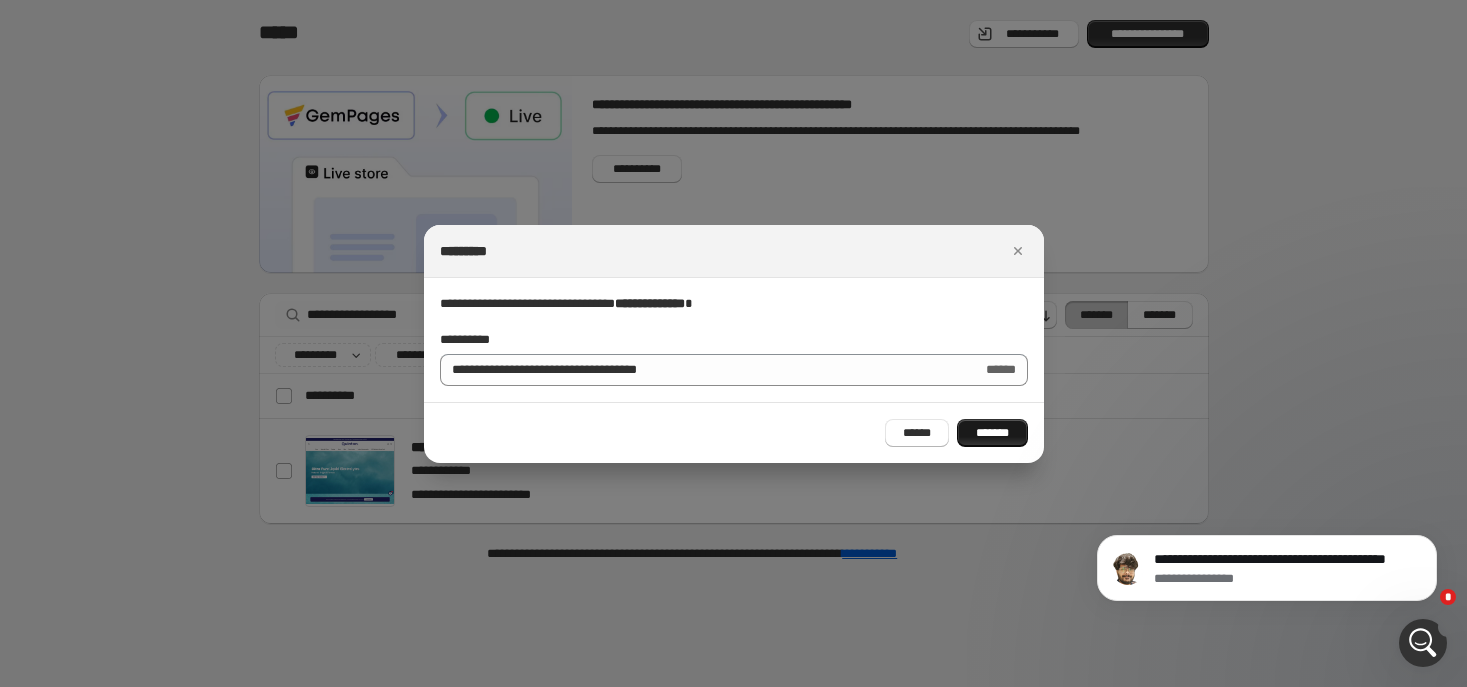 click on "*******" at bounding box center [992, 433] 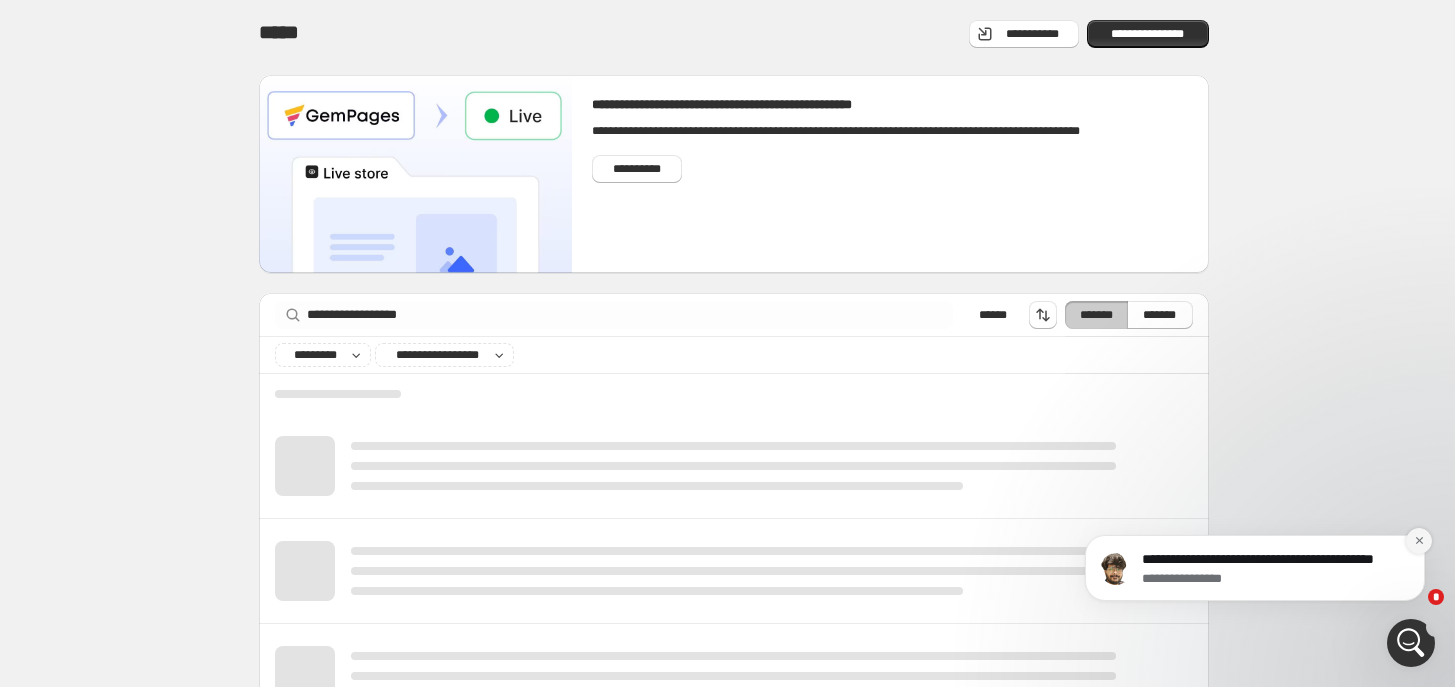 click 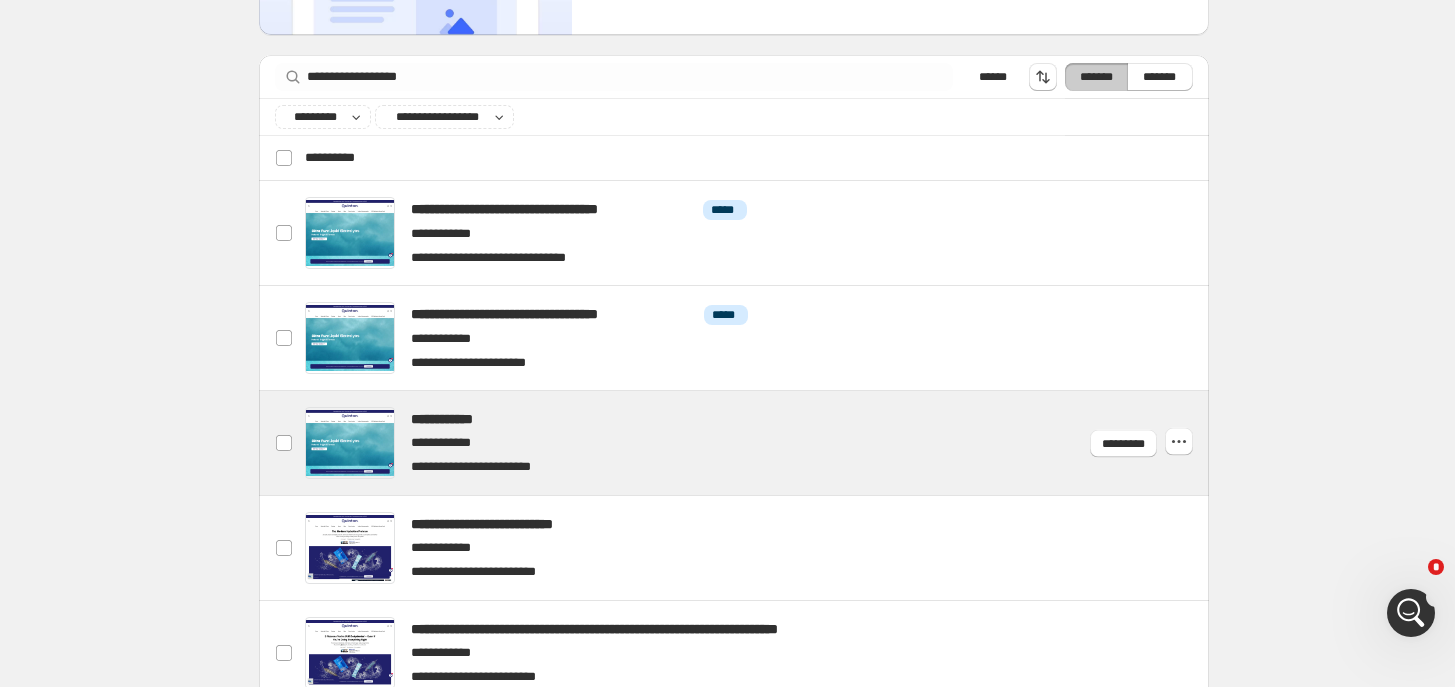 scroll, scrollTop: 250, scrollLeft: 0, axis: vertical 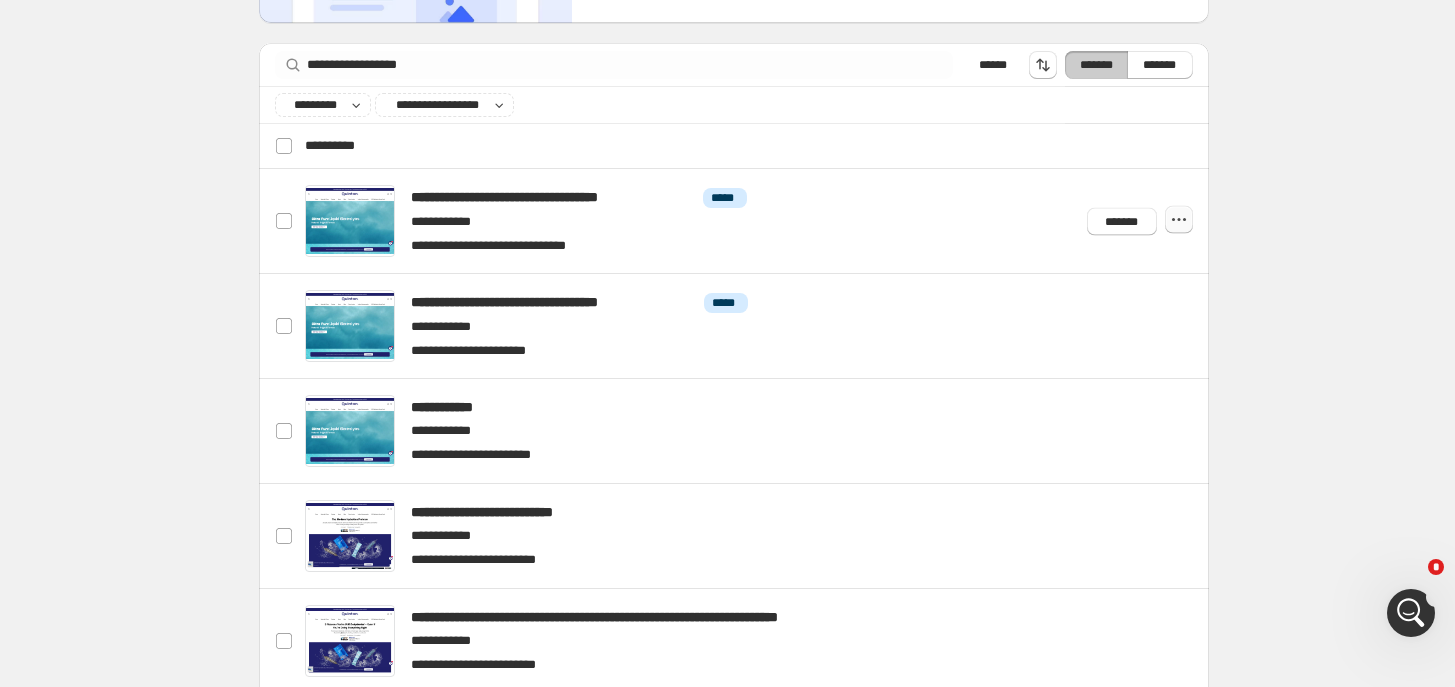 click 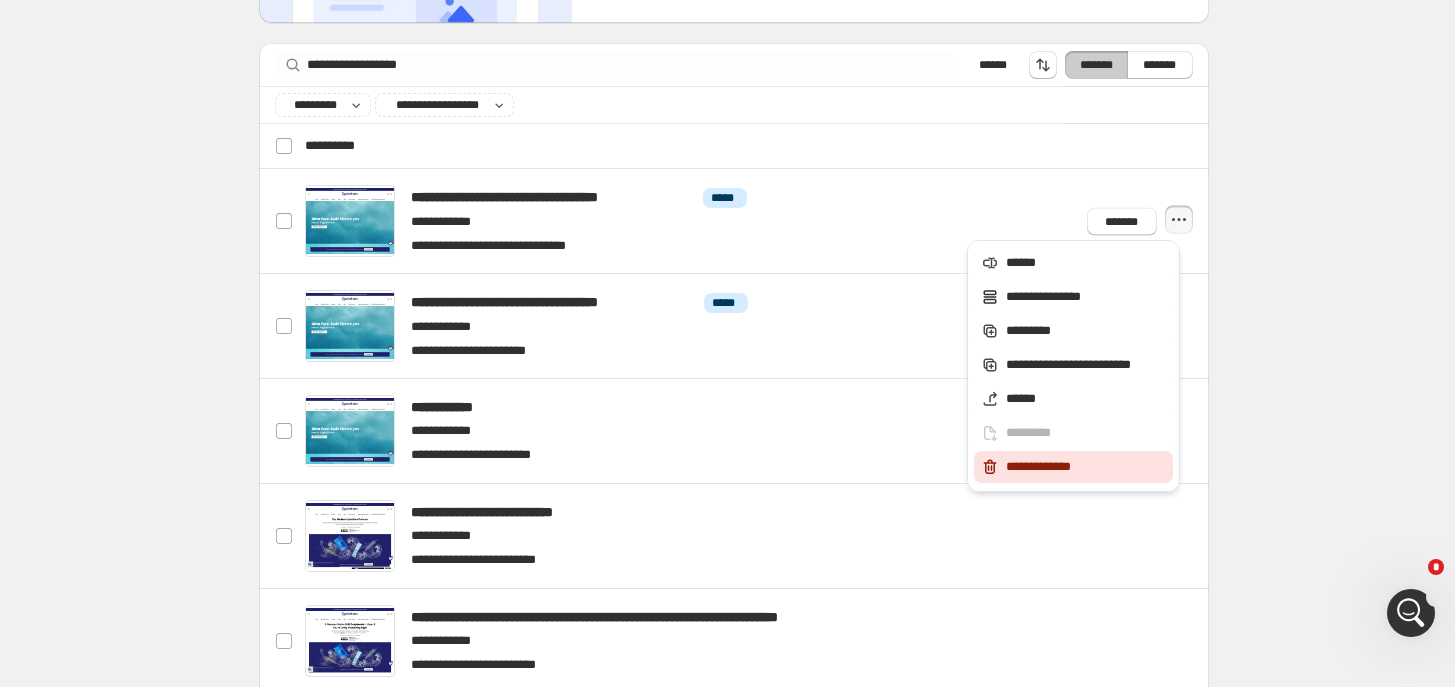 click on "**********" at bounding box center [1086, 467] 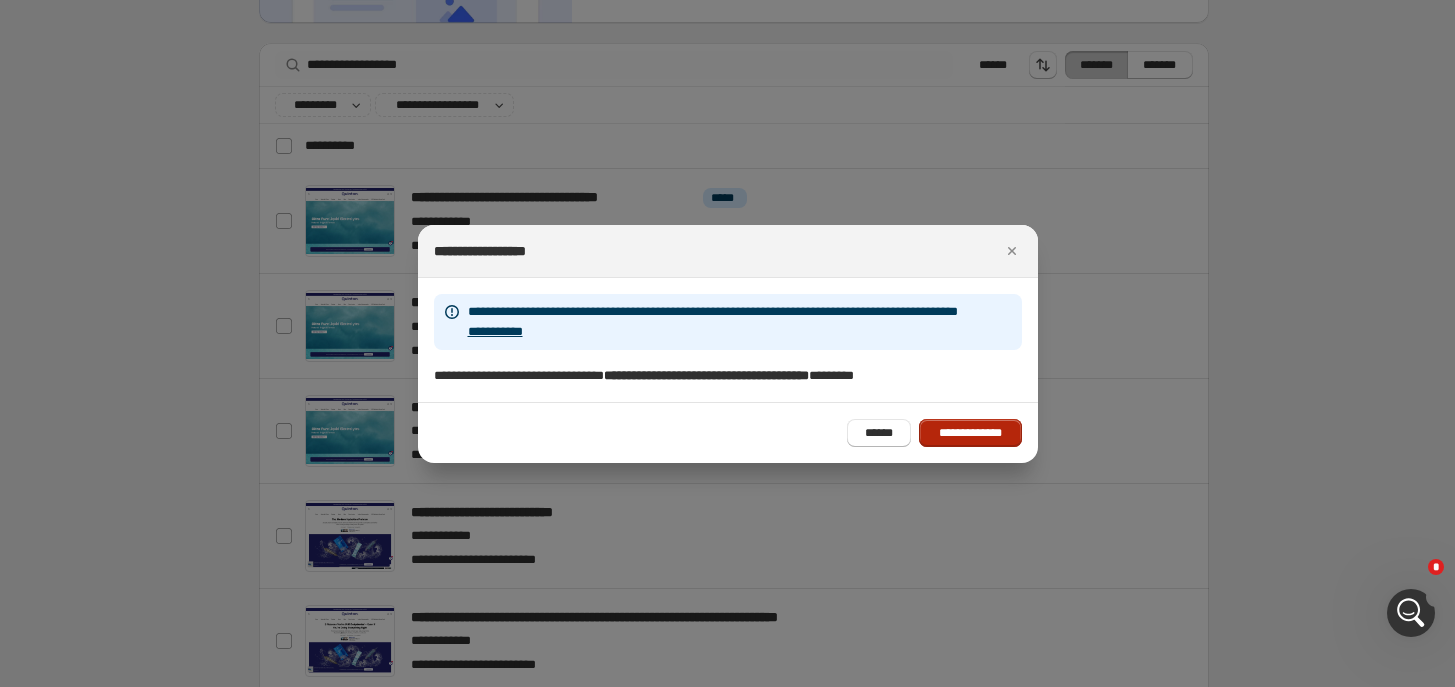 click on "**********" at bounding box center [970, 433] 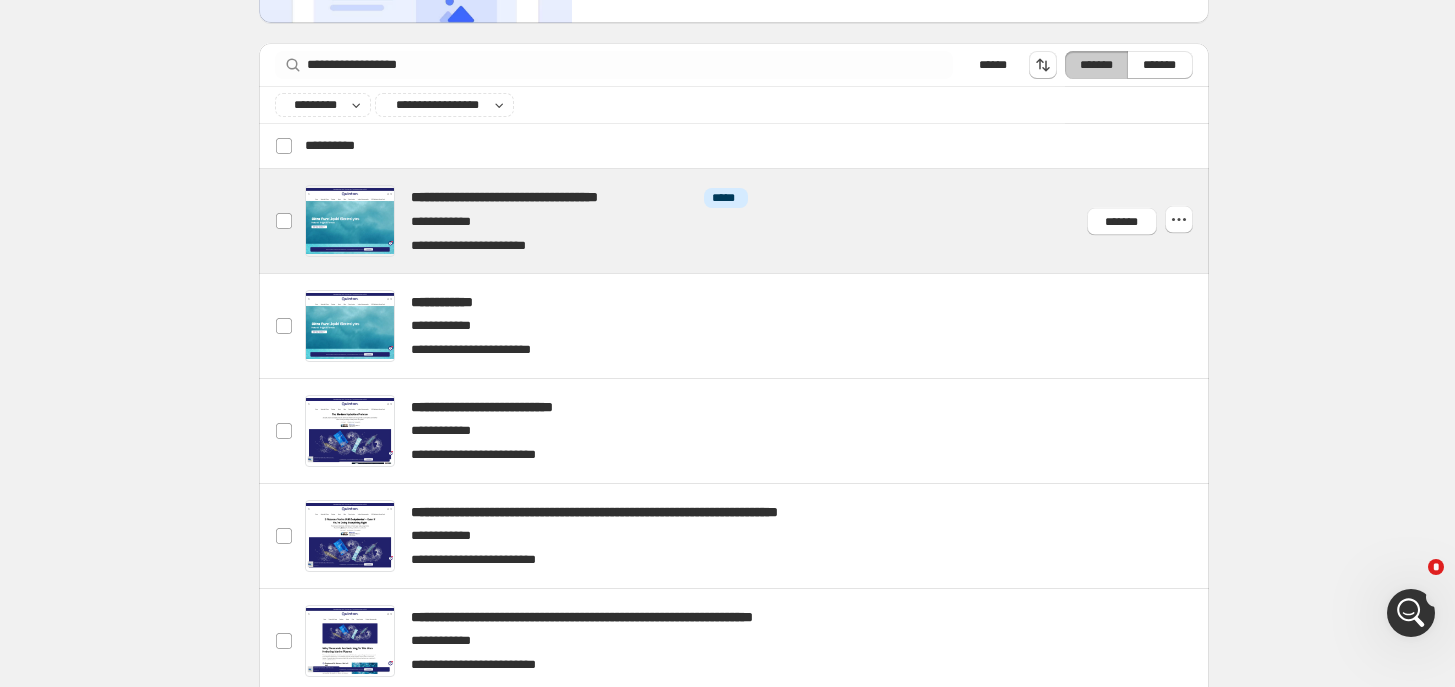 click at bounding box center (757, 221) 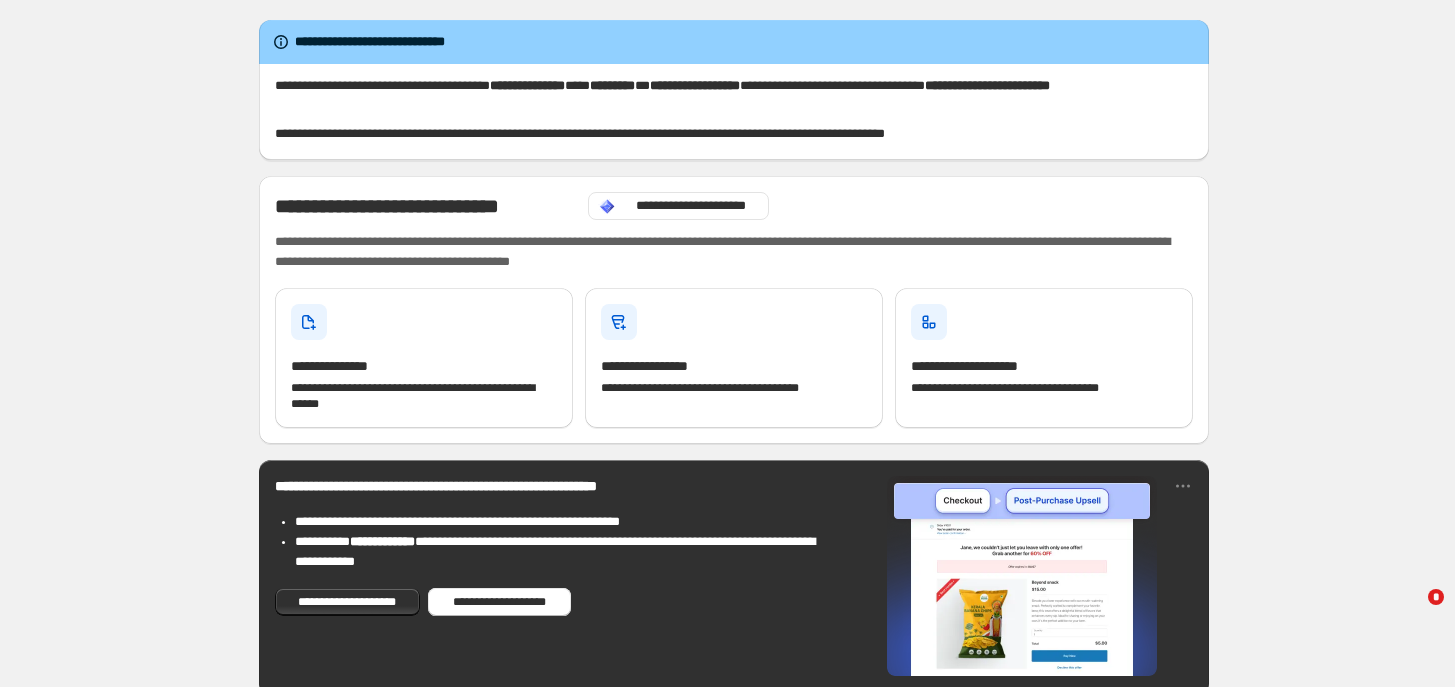 scroll, scrollTop: 0, scrollLeft: 0, axis: both 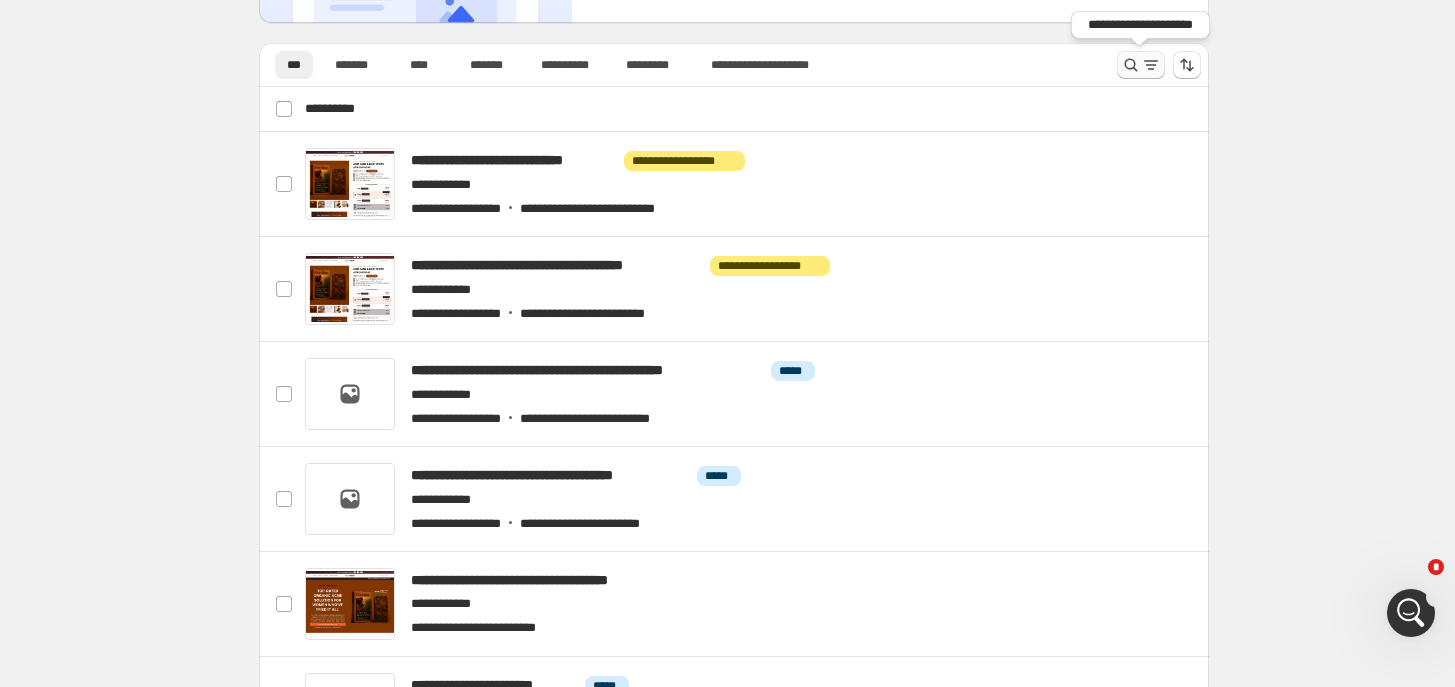 click 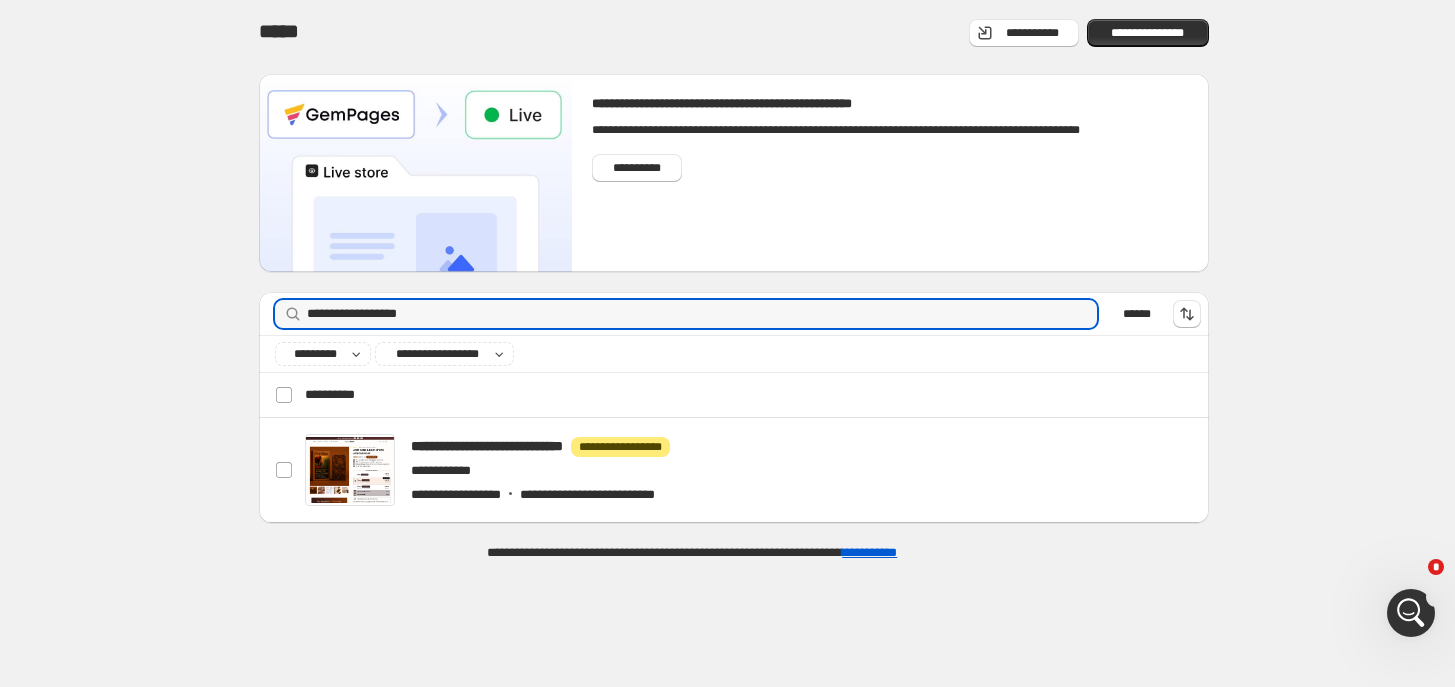 scroll, scrollTop: 0, scrollLeft: 0, axis: both 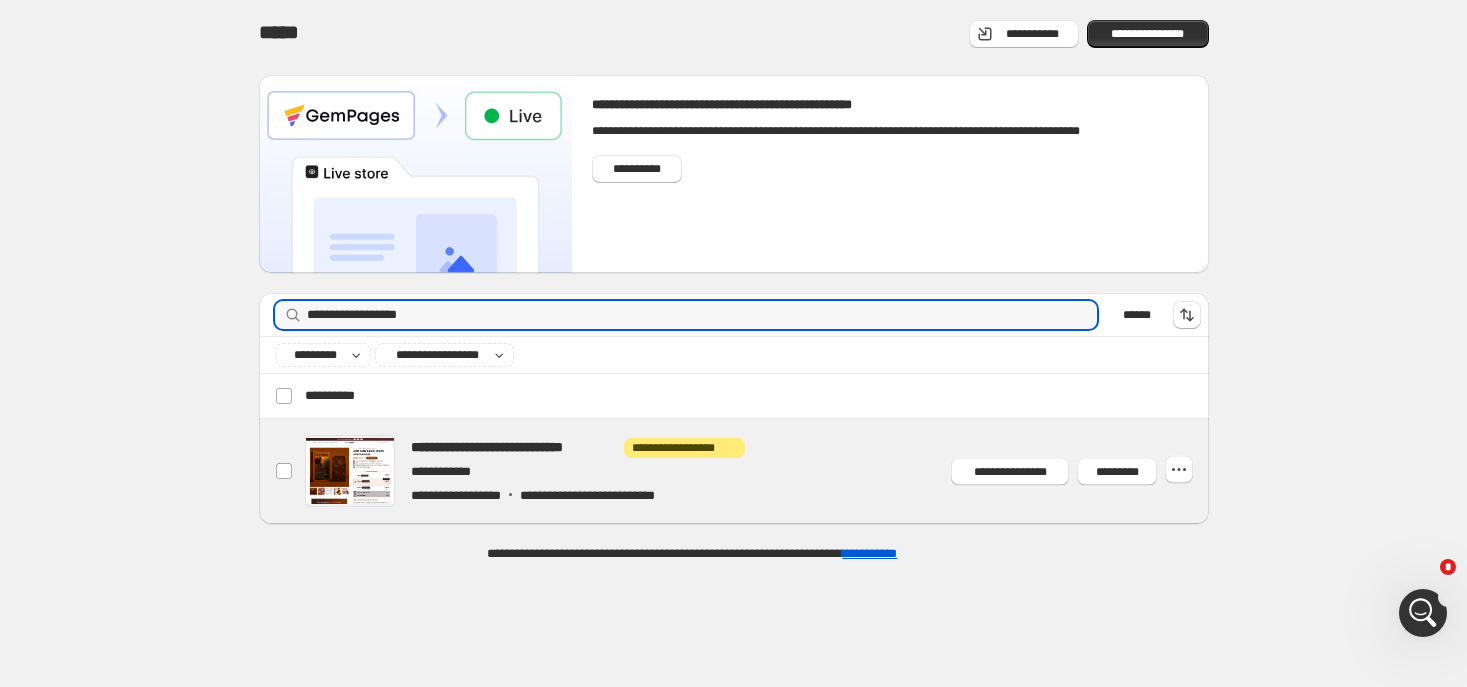 type on "**********" 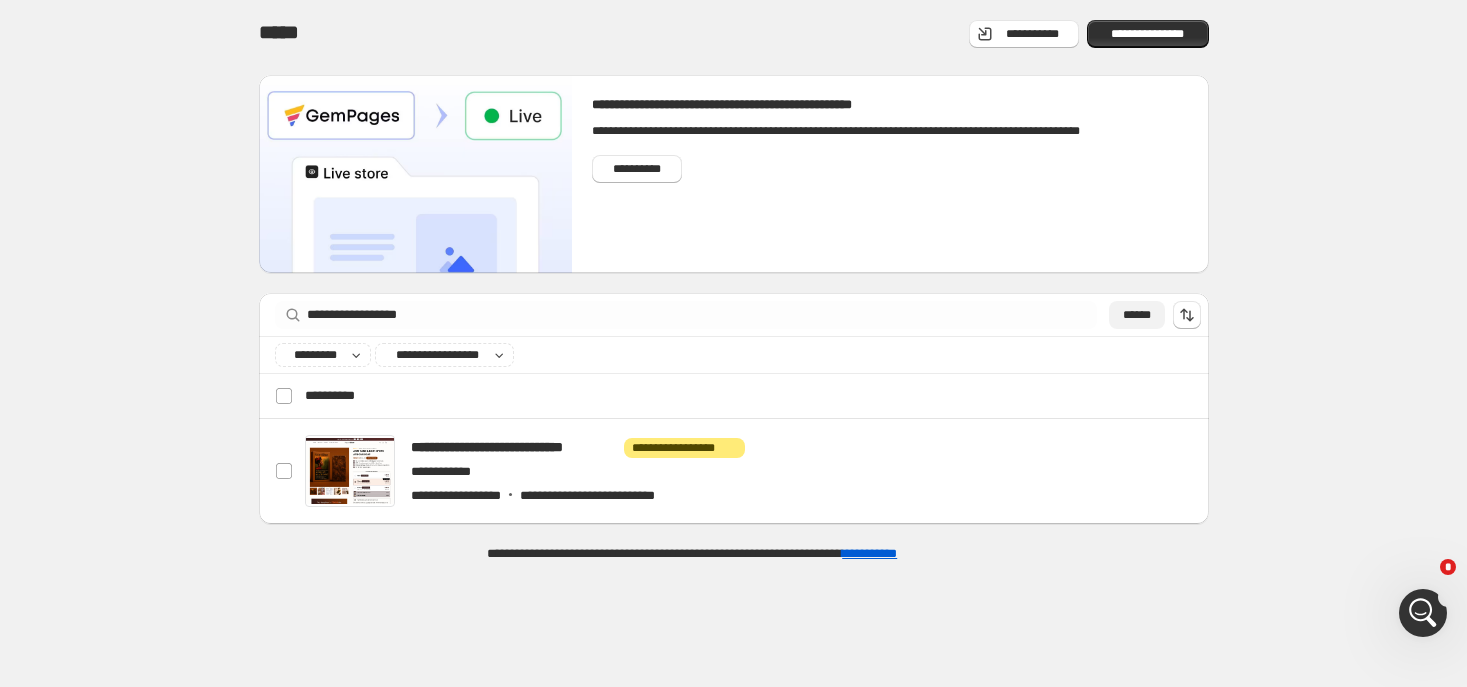 click on "******" at bounding box center [1137, 315] 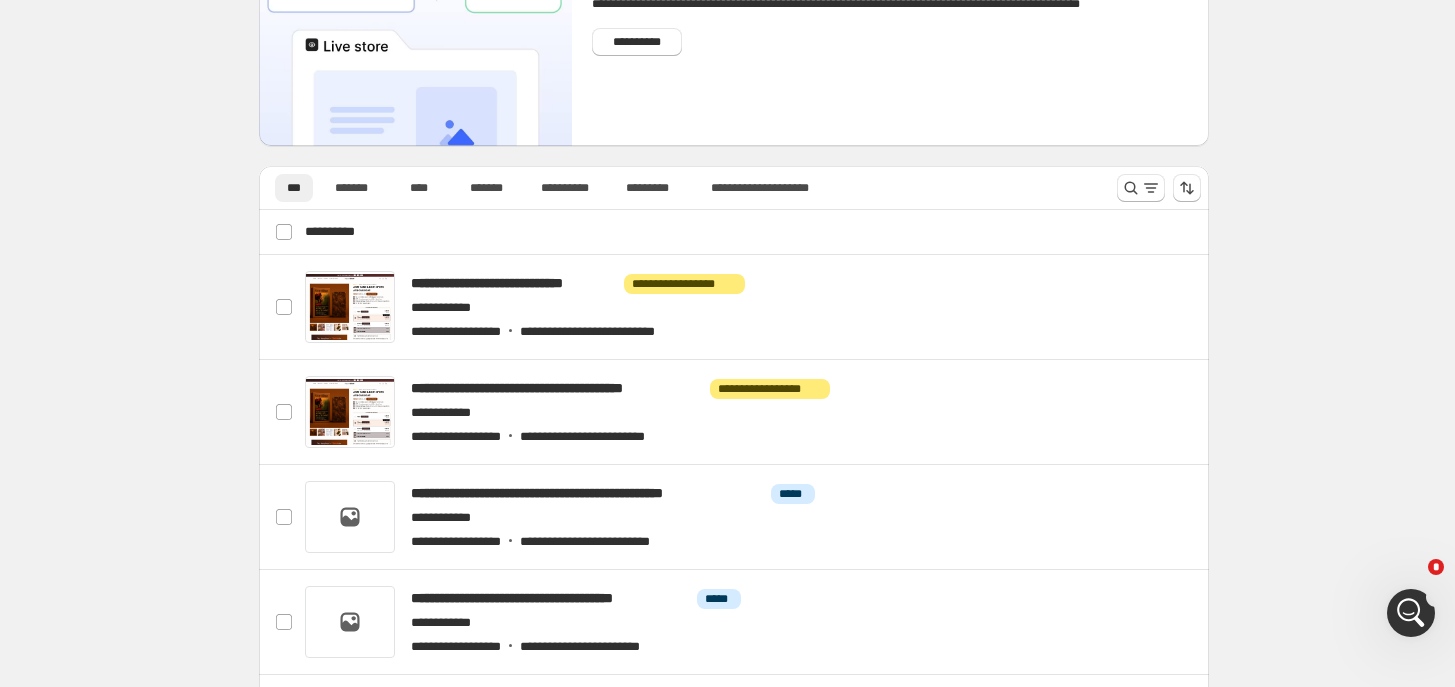 scroll, scrollTop: 250, scrollLeft: 0, axis: vertical 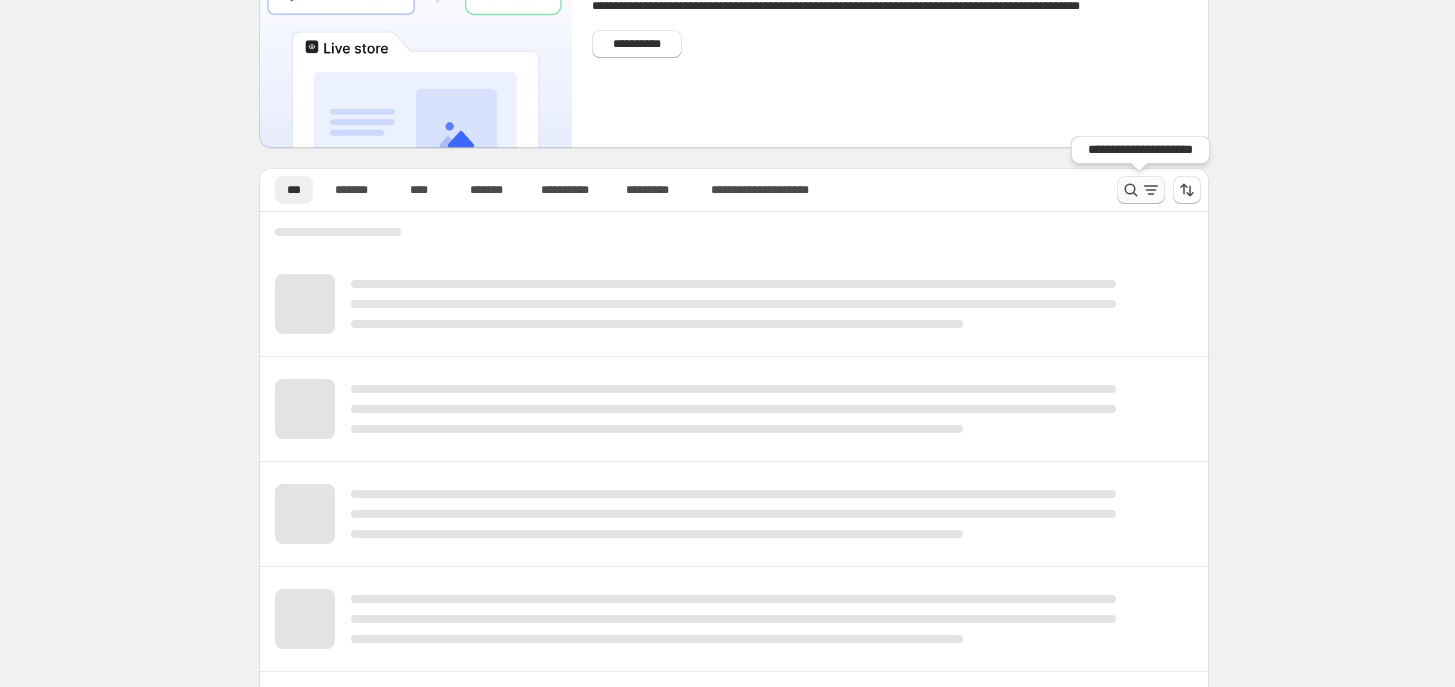 click 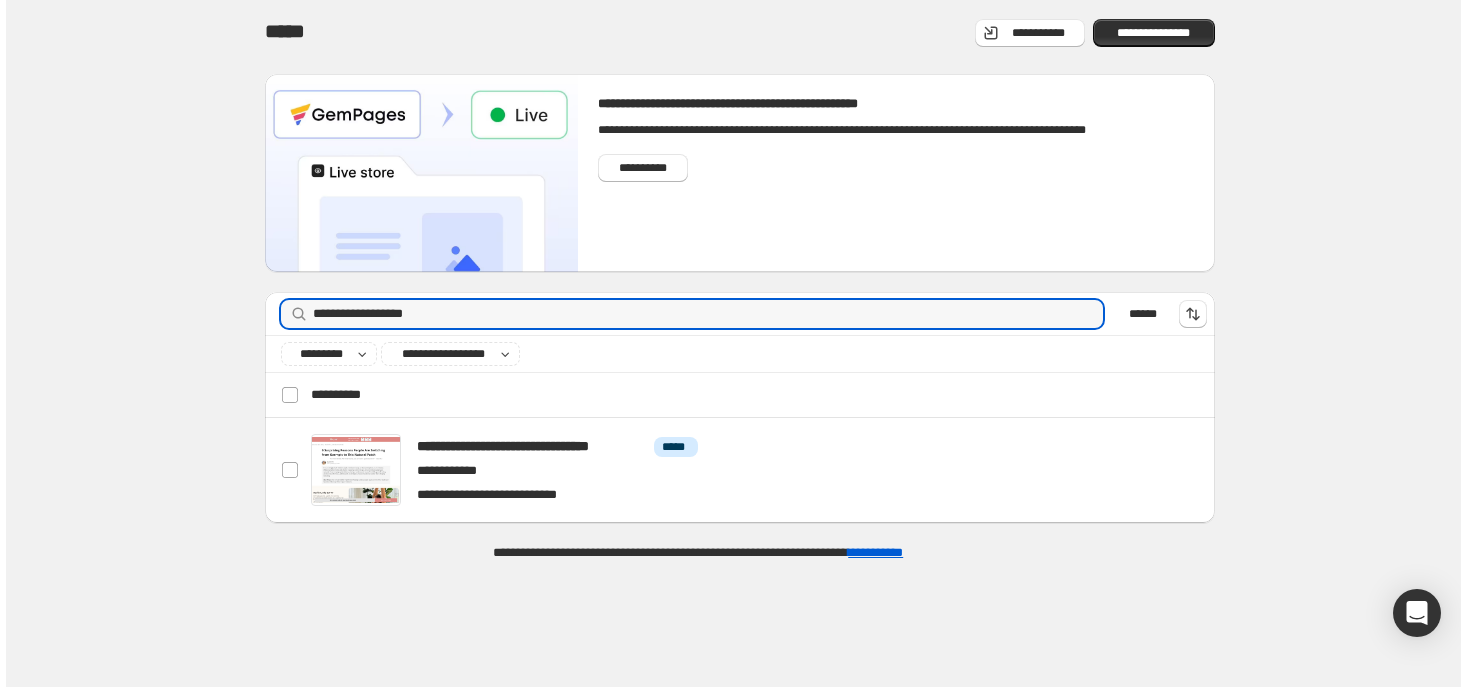scroll, scrollTop: 0, scrollLeft: 0, axis: both 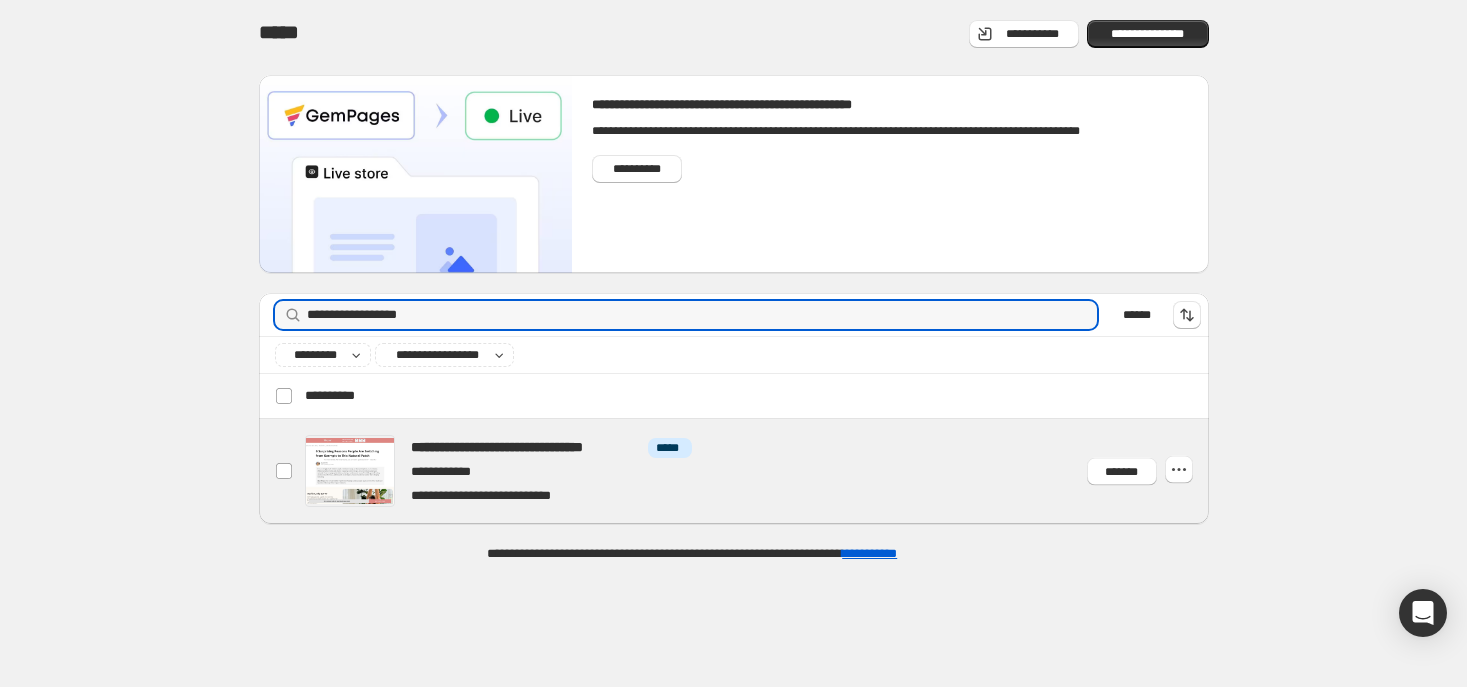 type on "**********" 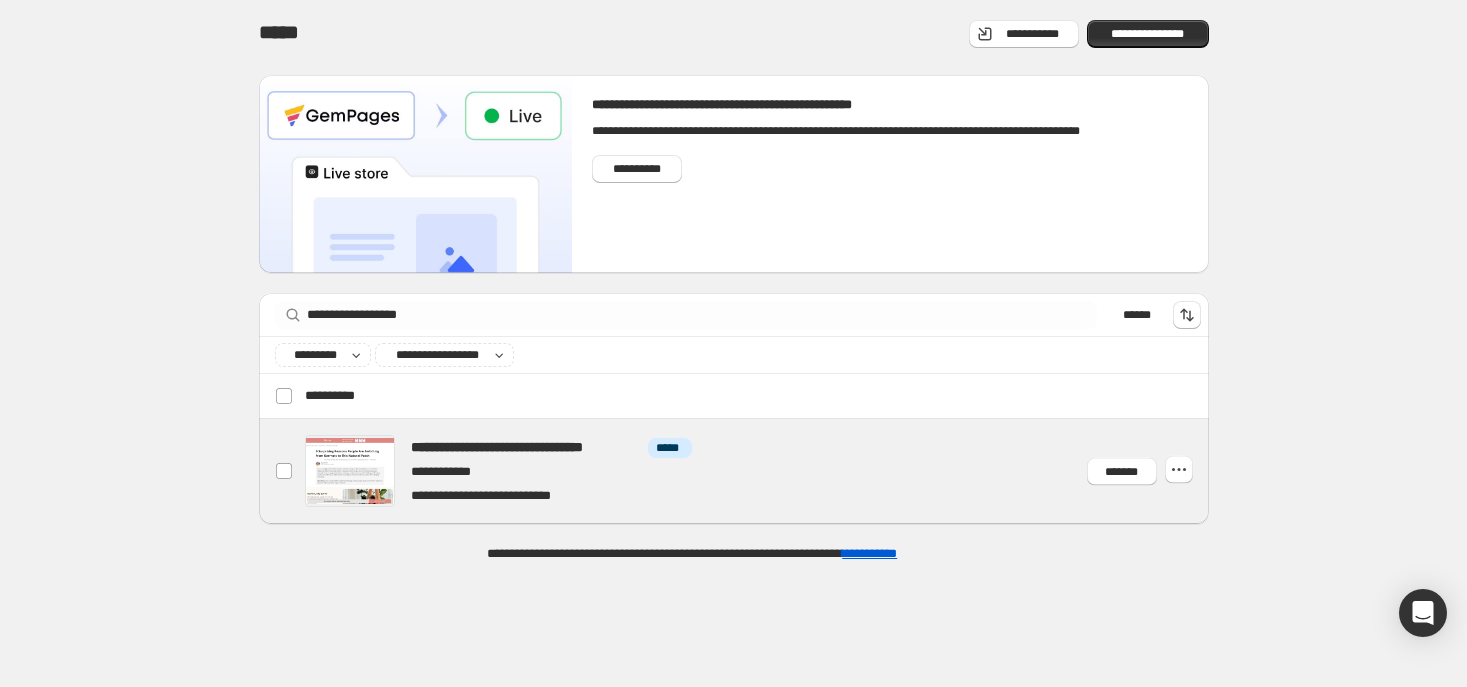 click at bounding box center (757, 471) 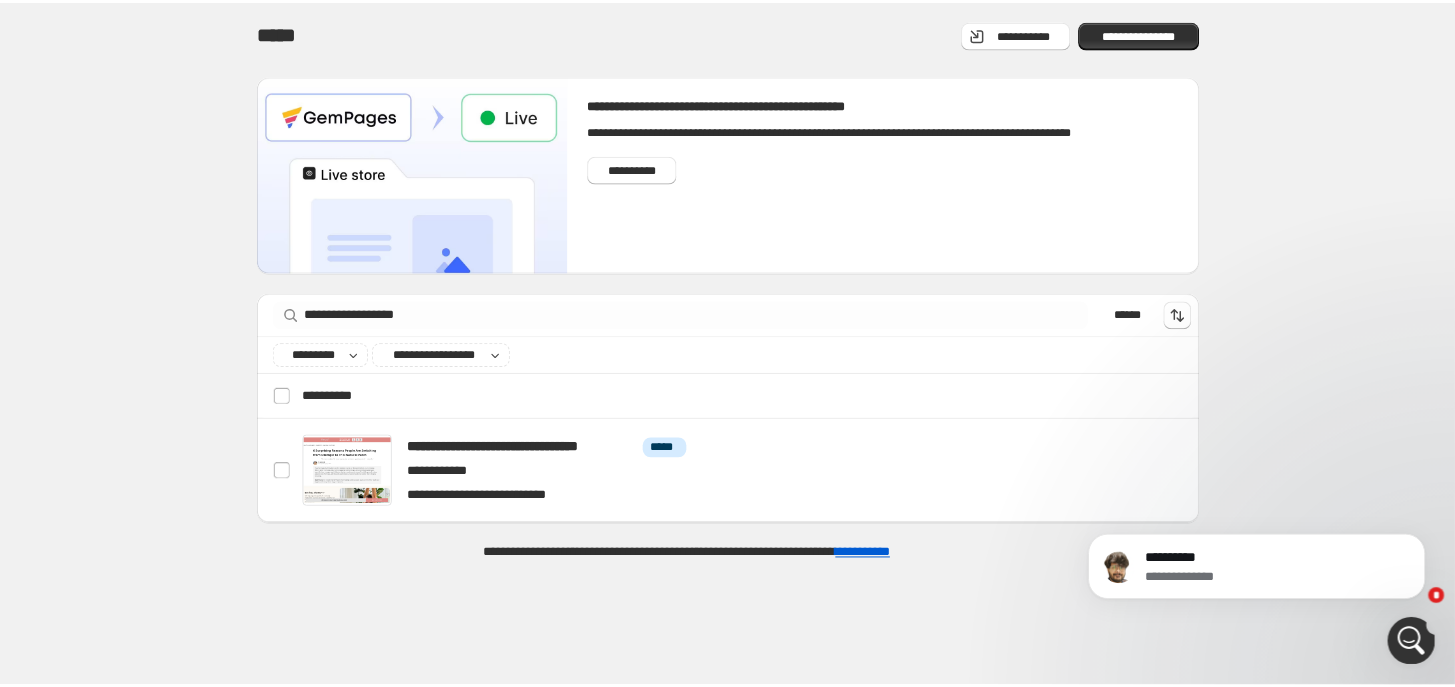 scroll, scrollTop: 0, scrollLeft: 0, axis: both 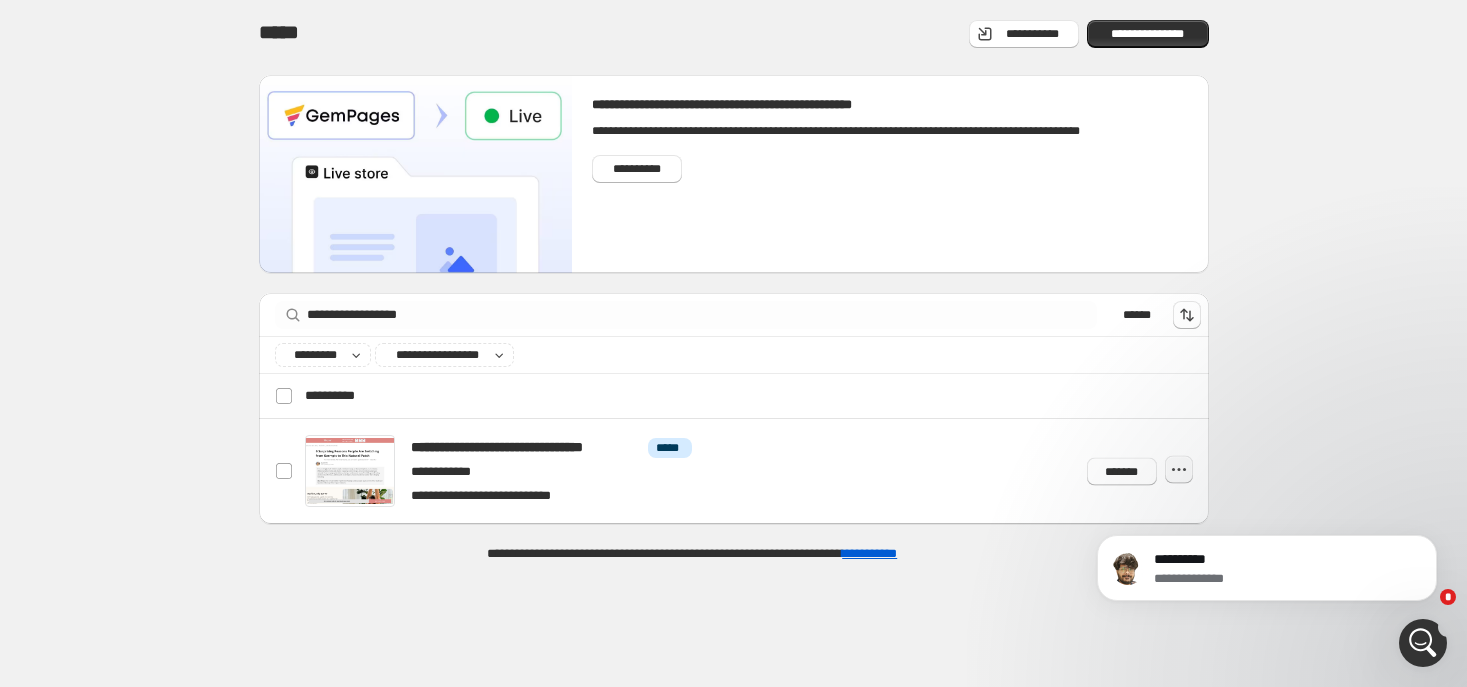 click 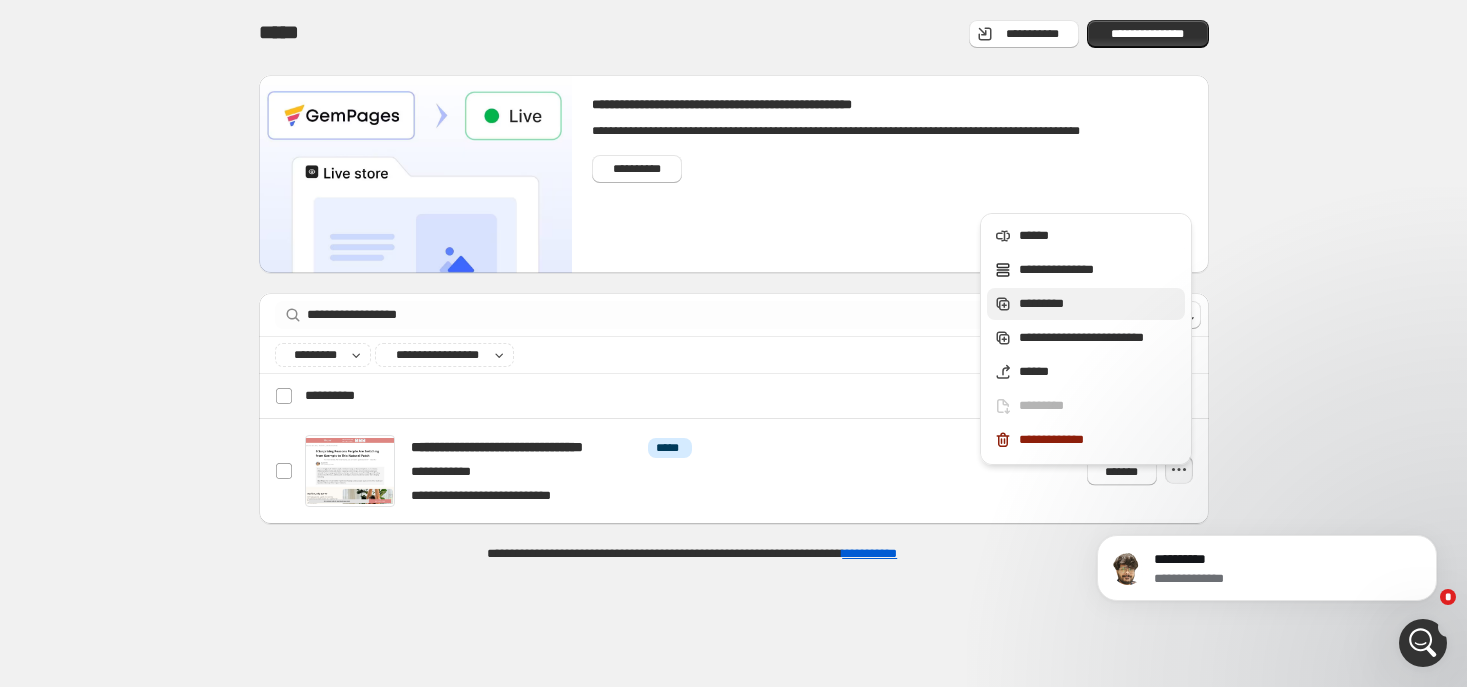 click on "*********" at bounding box center [1099, 304] 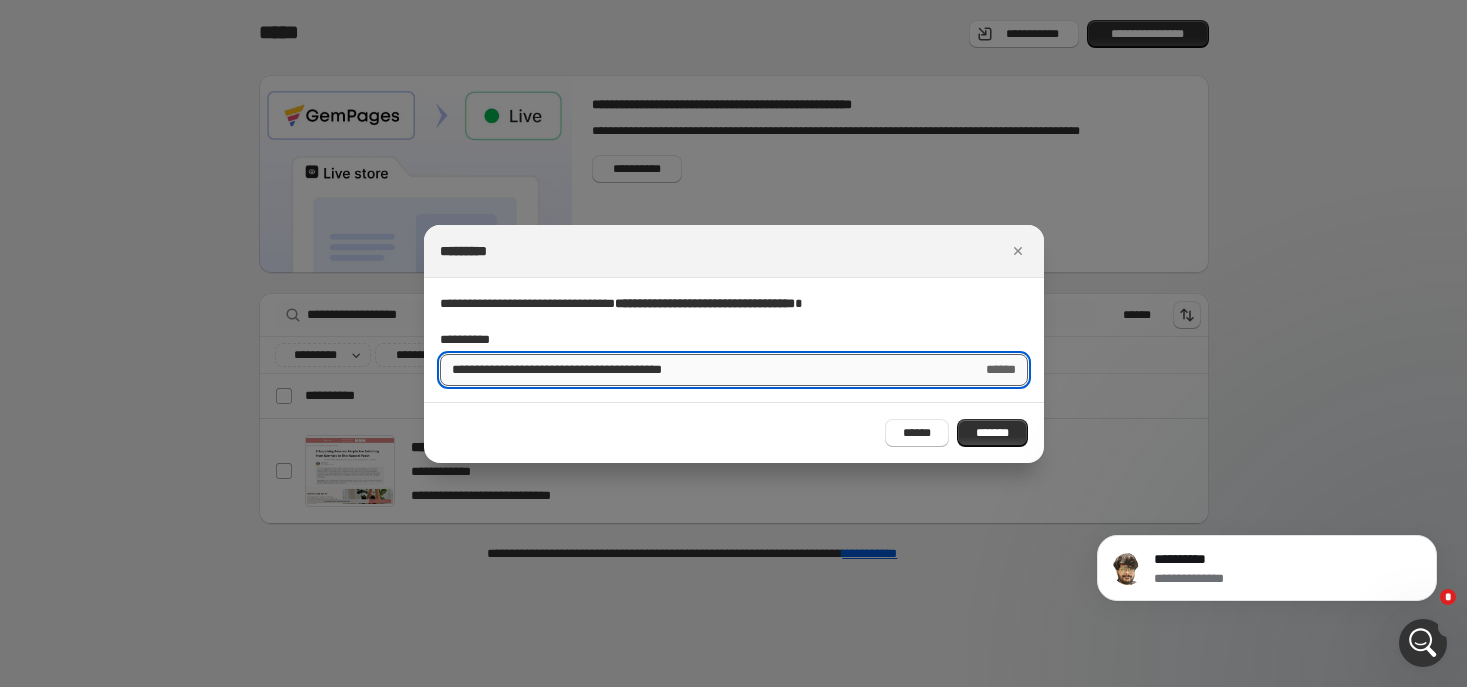 drag, startPoint x: 450, startPoint y: 370, endPoint x: 515, endPoint y: 369, distance: 65.00769 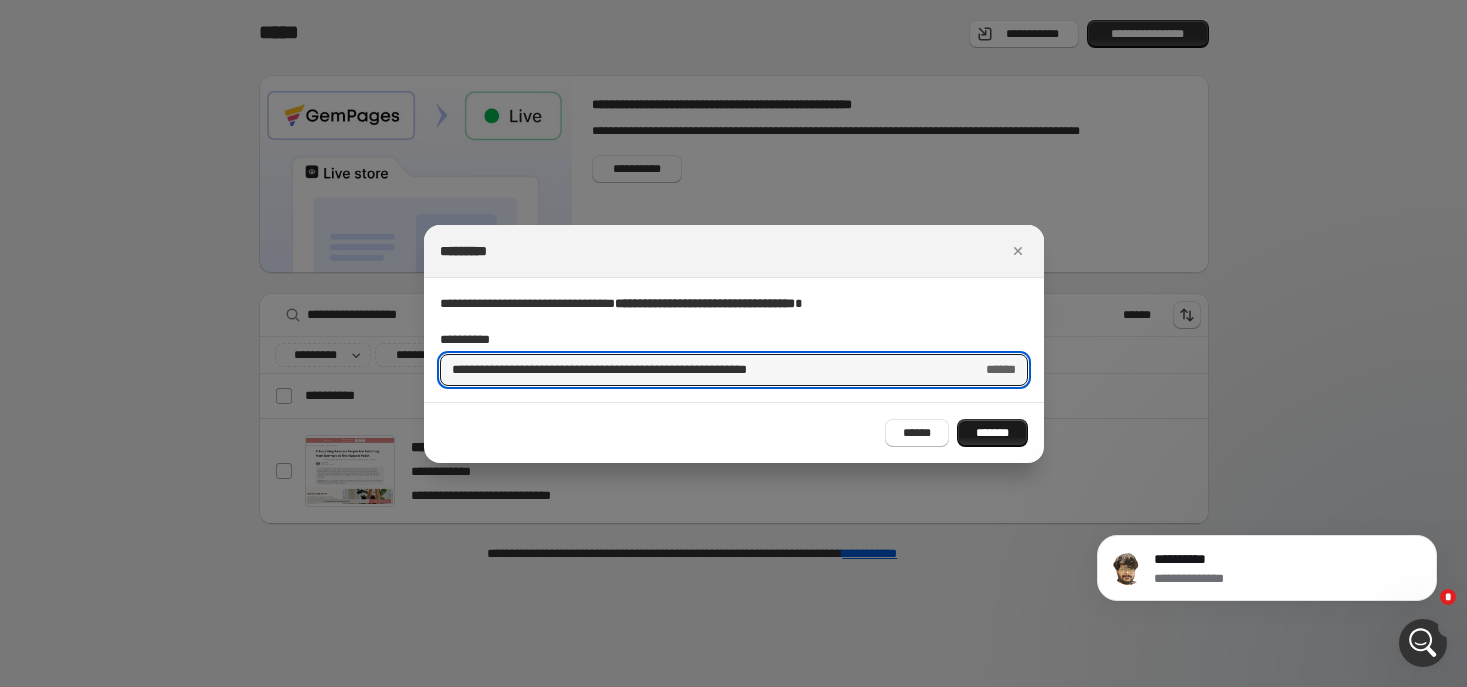type on "**********" 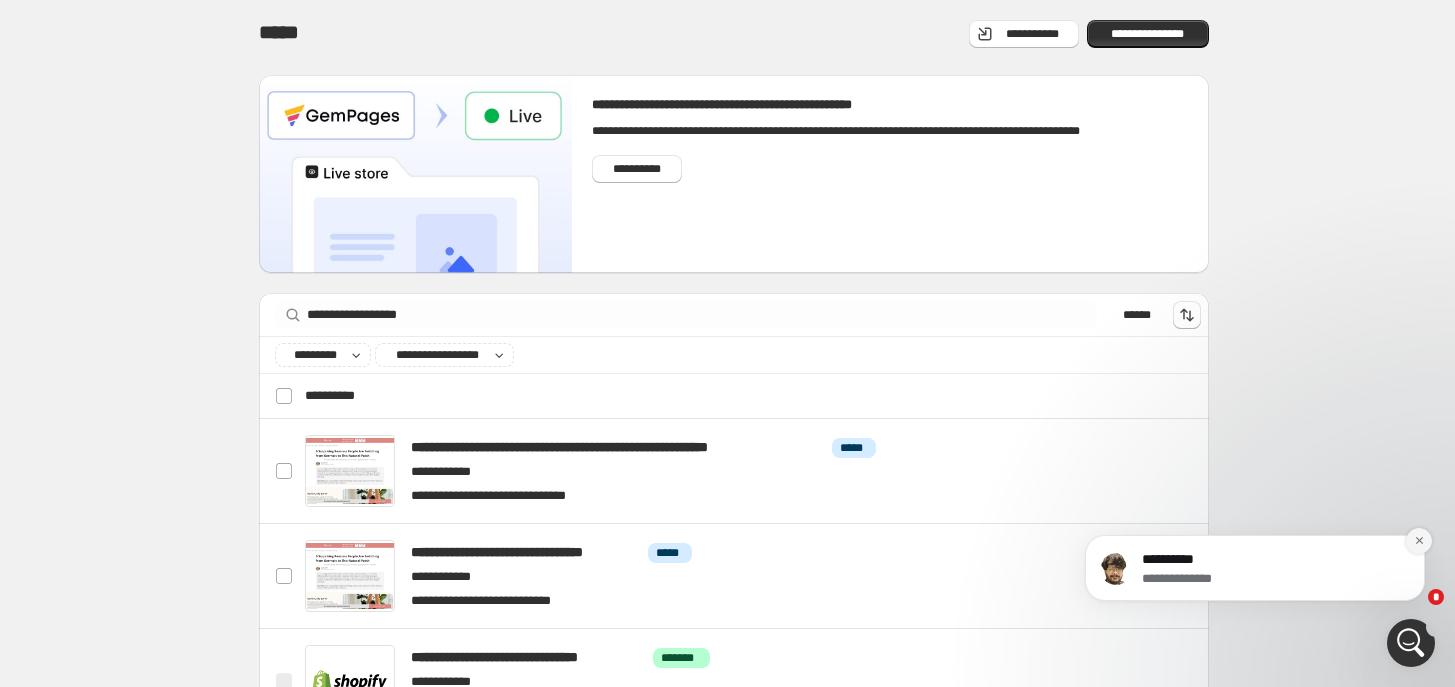 click at bounding box center [1419, 541] 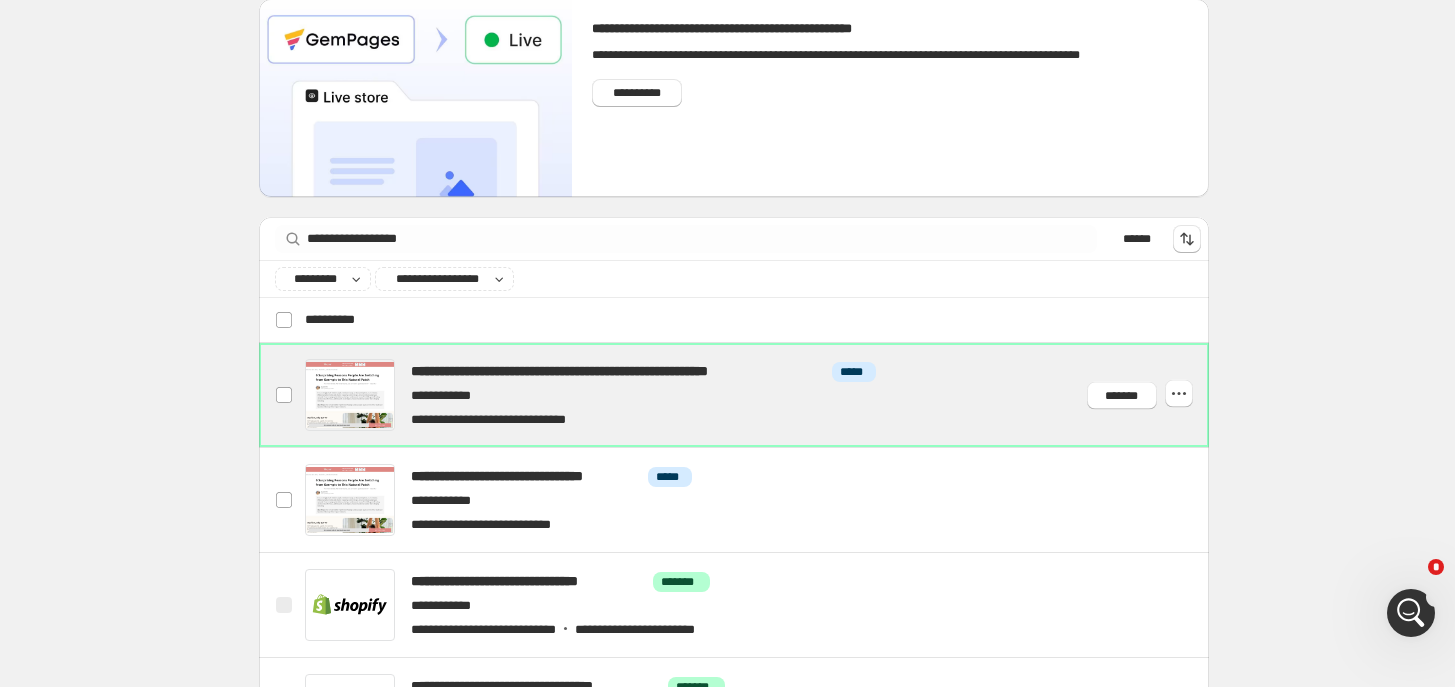 scroll, scrollTop: 250, scrollLeft: 0, axis: vertical 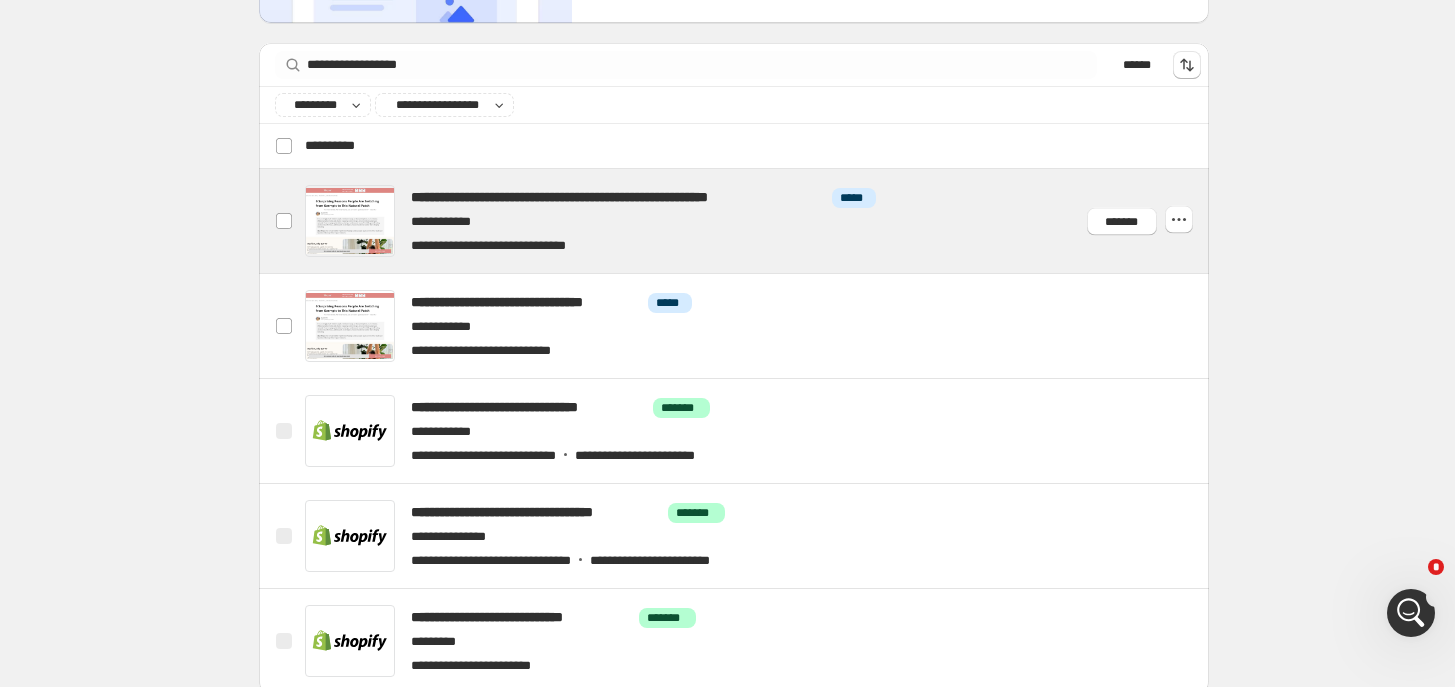 click at bounding box center (757, 221) 